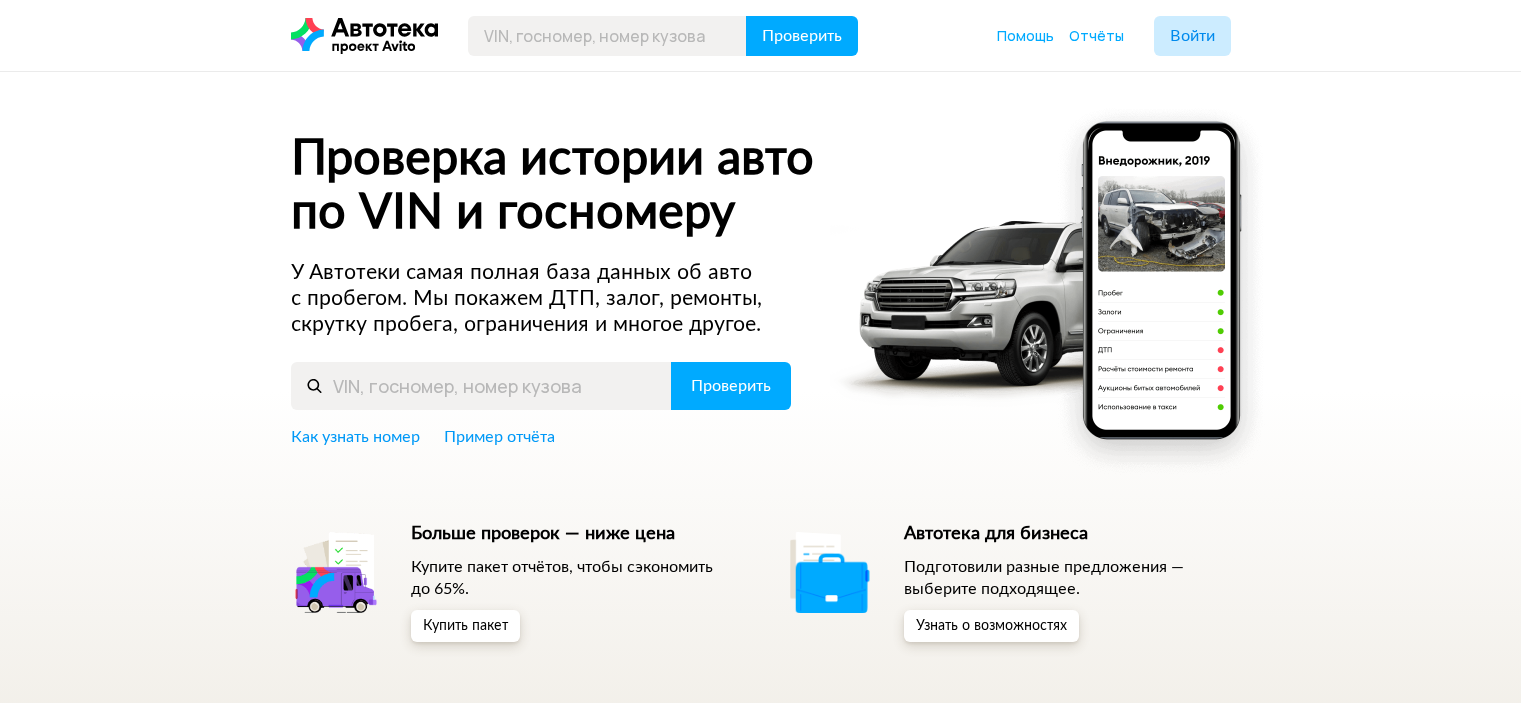 scroll, scrollTop: 0, scrollLeft: 0, axis: both 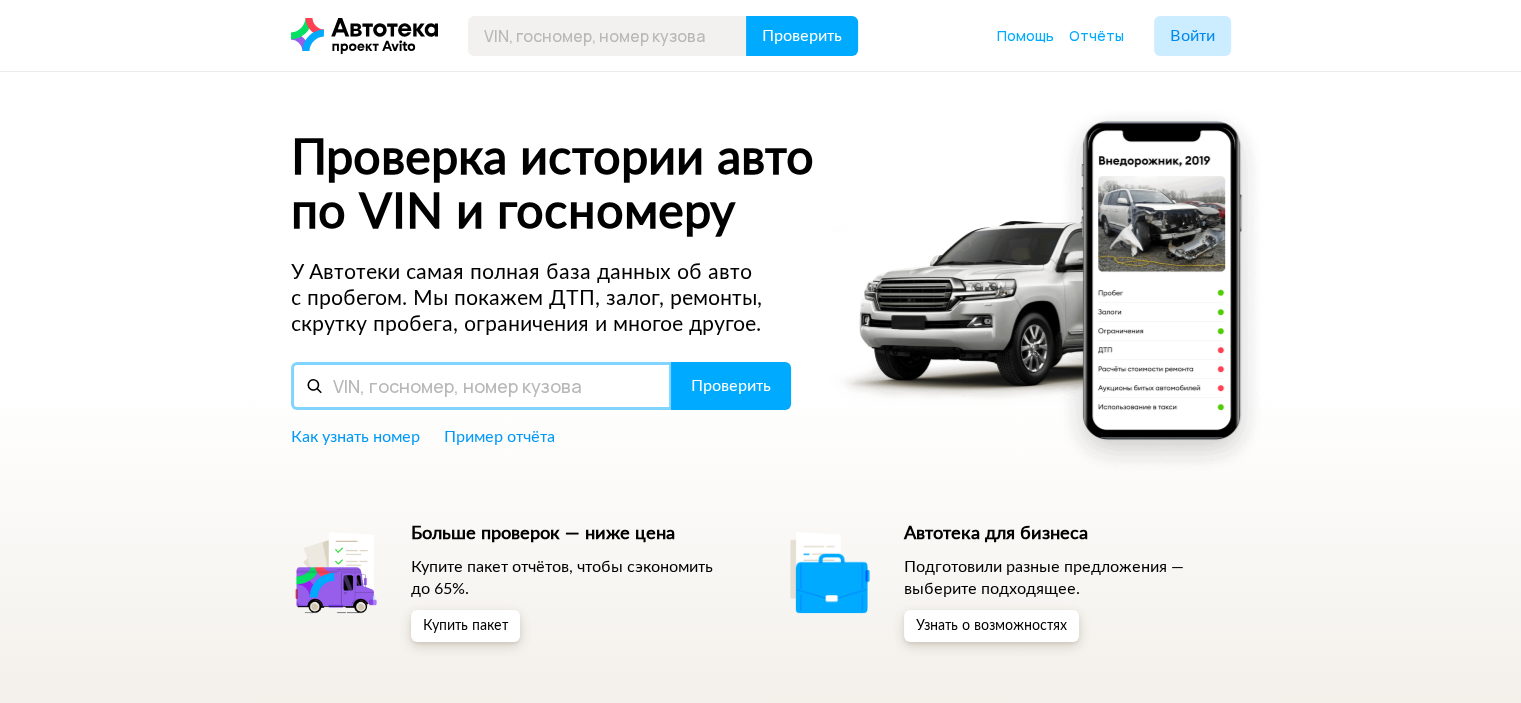 click at bounding box center (481, 386) 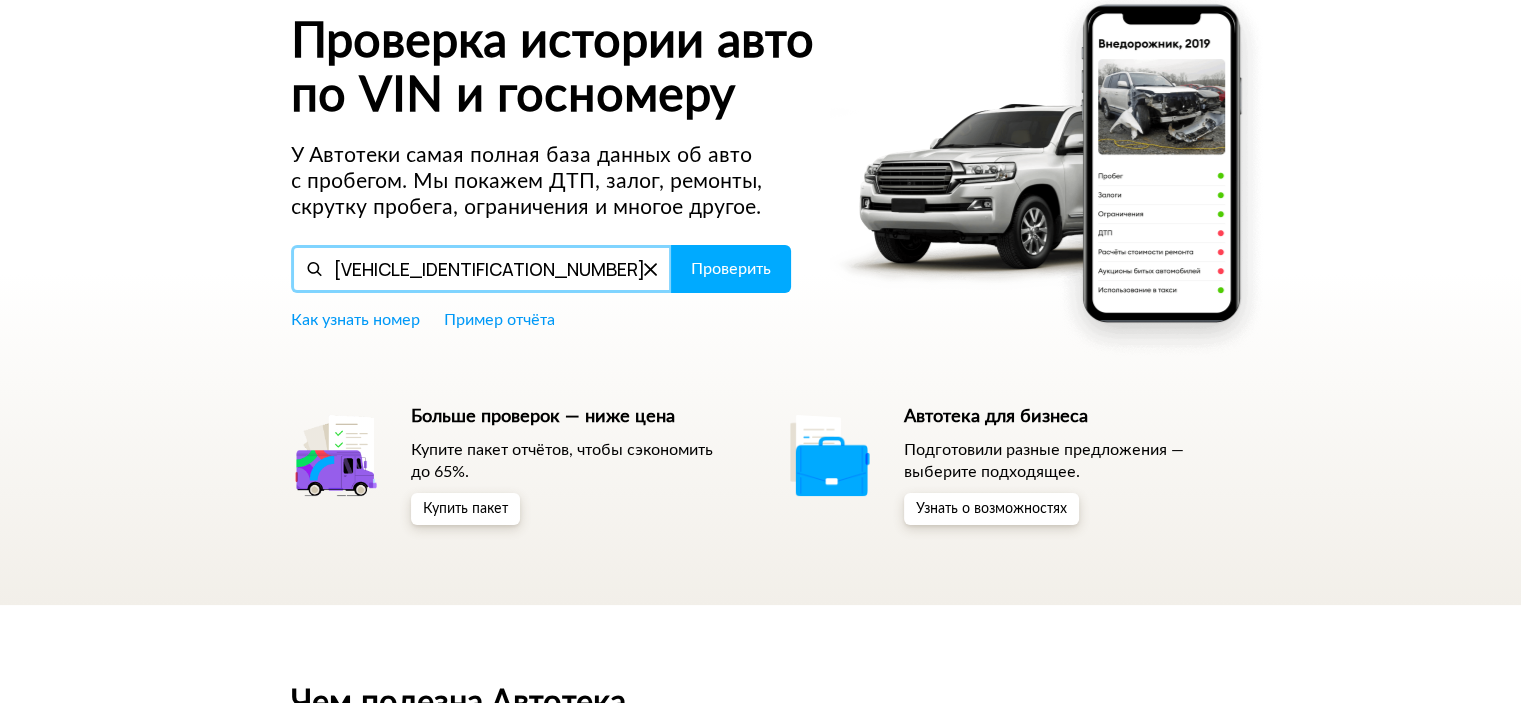 scroll, scrollTop: 300, scrollLeft: 0, axis: vertical 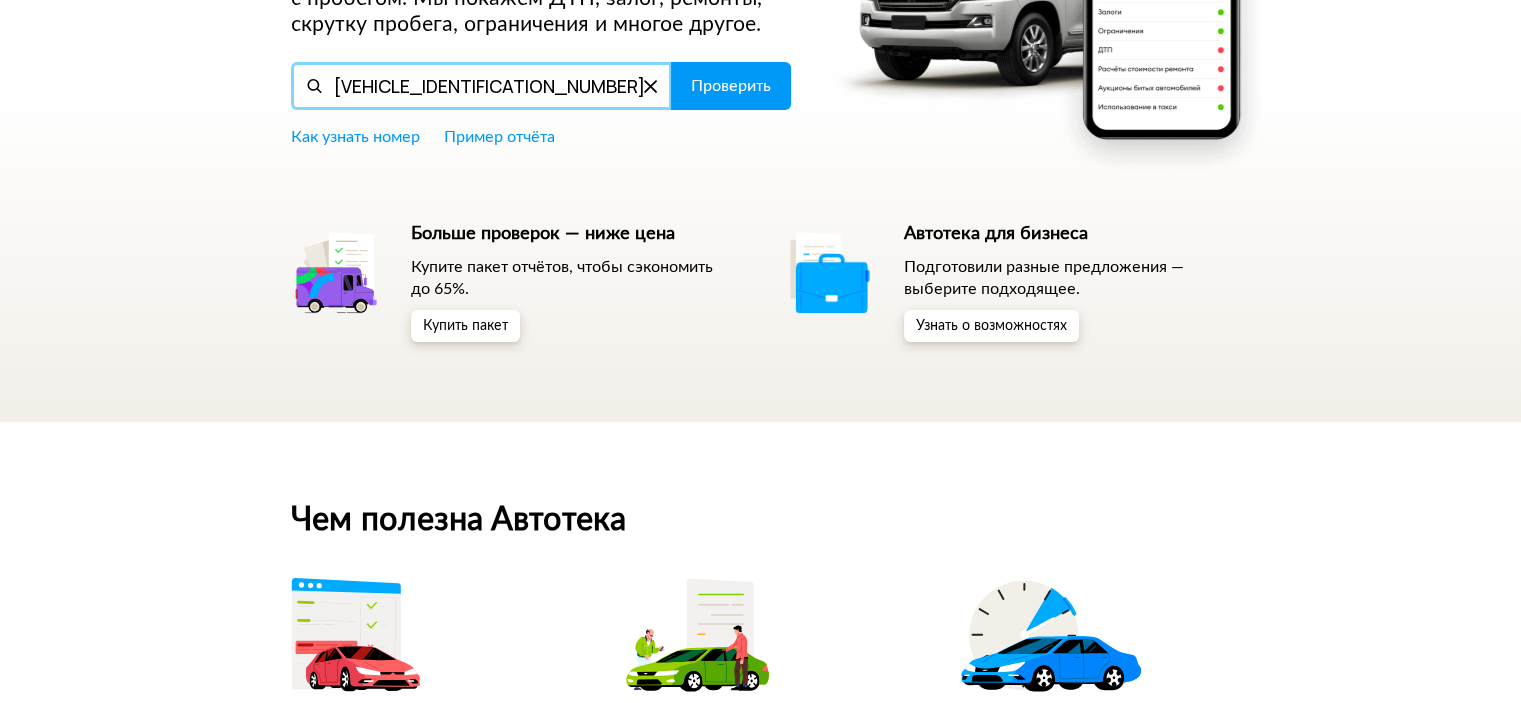 type on "[VEHICLE_IDENTIFICATION_NUMBER]" 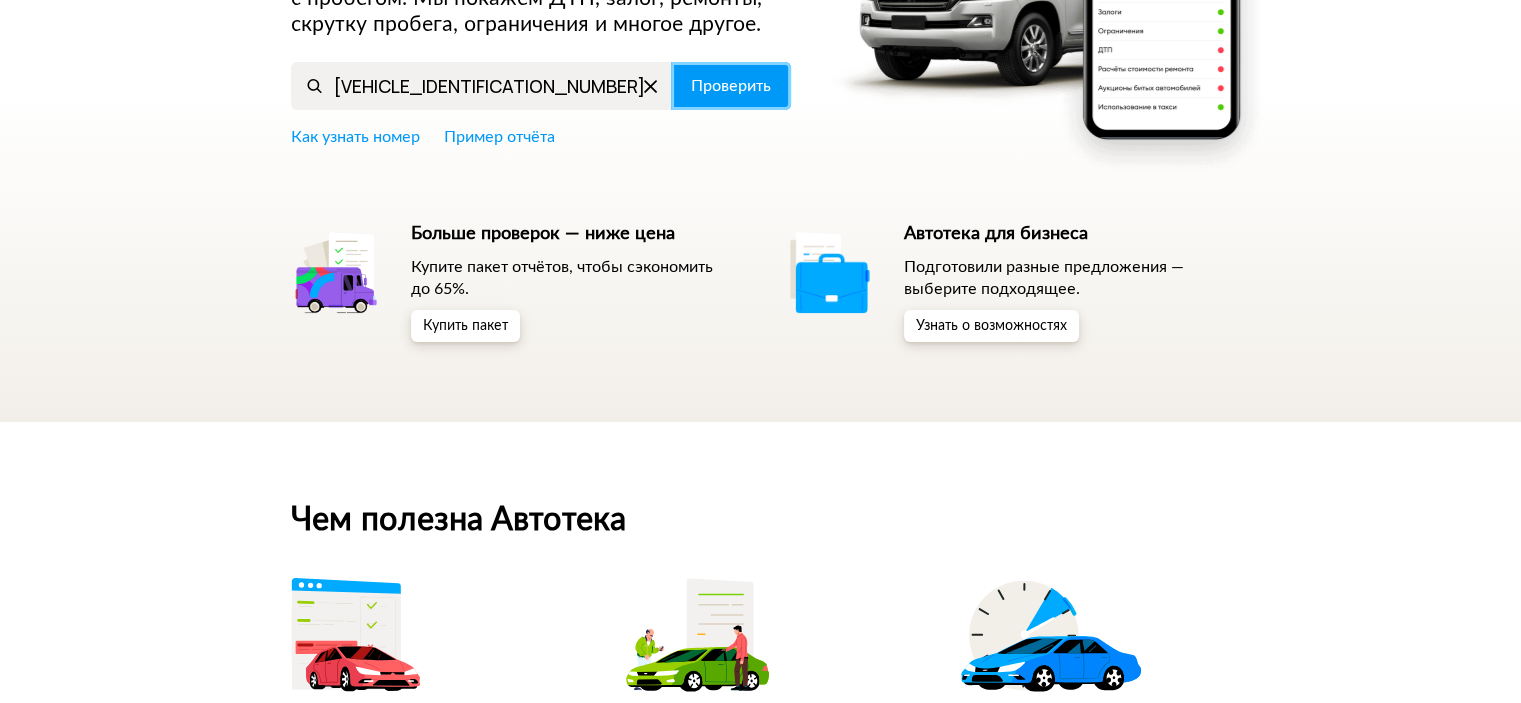 click on "Проверить" at bounding box center (731, 86) 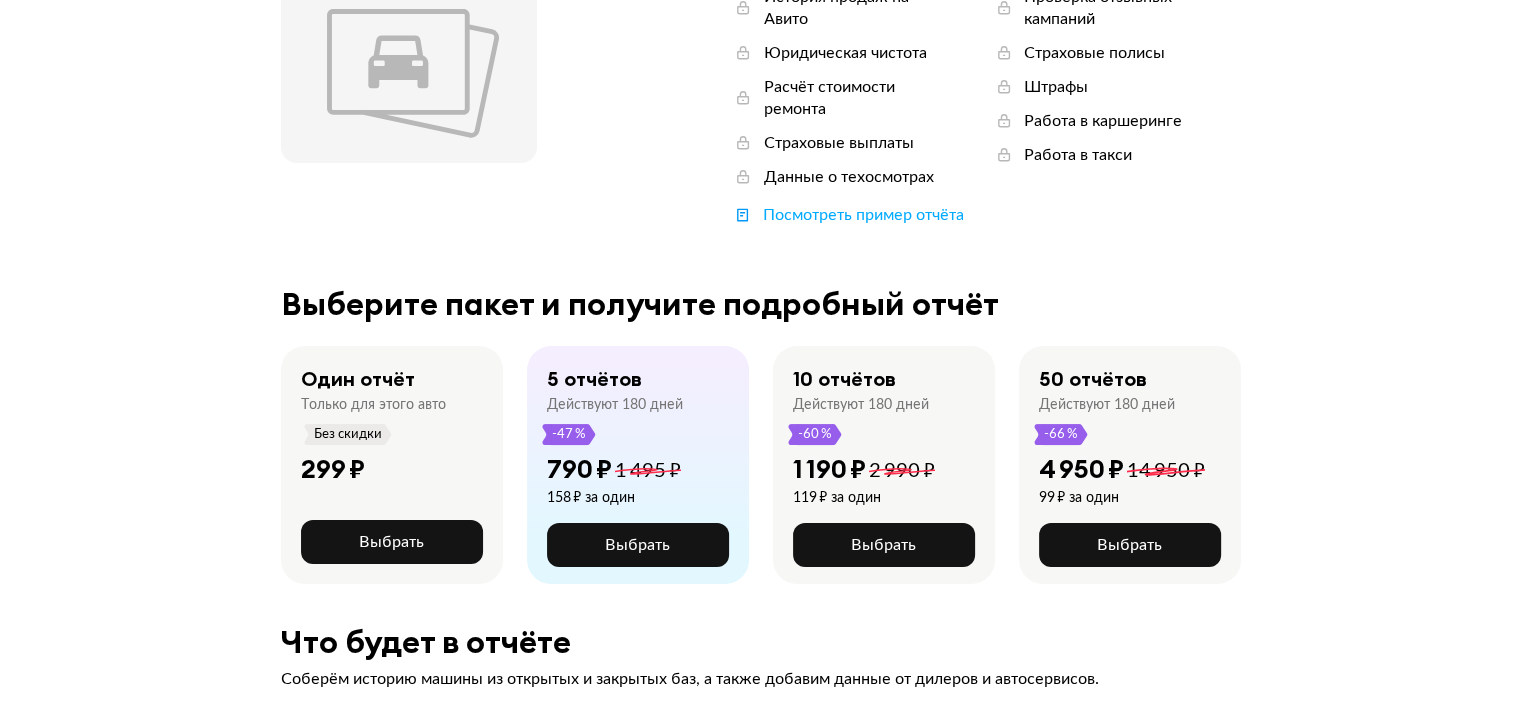 scroll, scrollTop: 300, scrollLeft: 0, axis: vertical 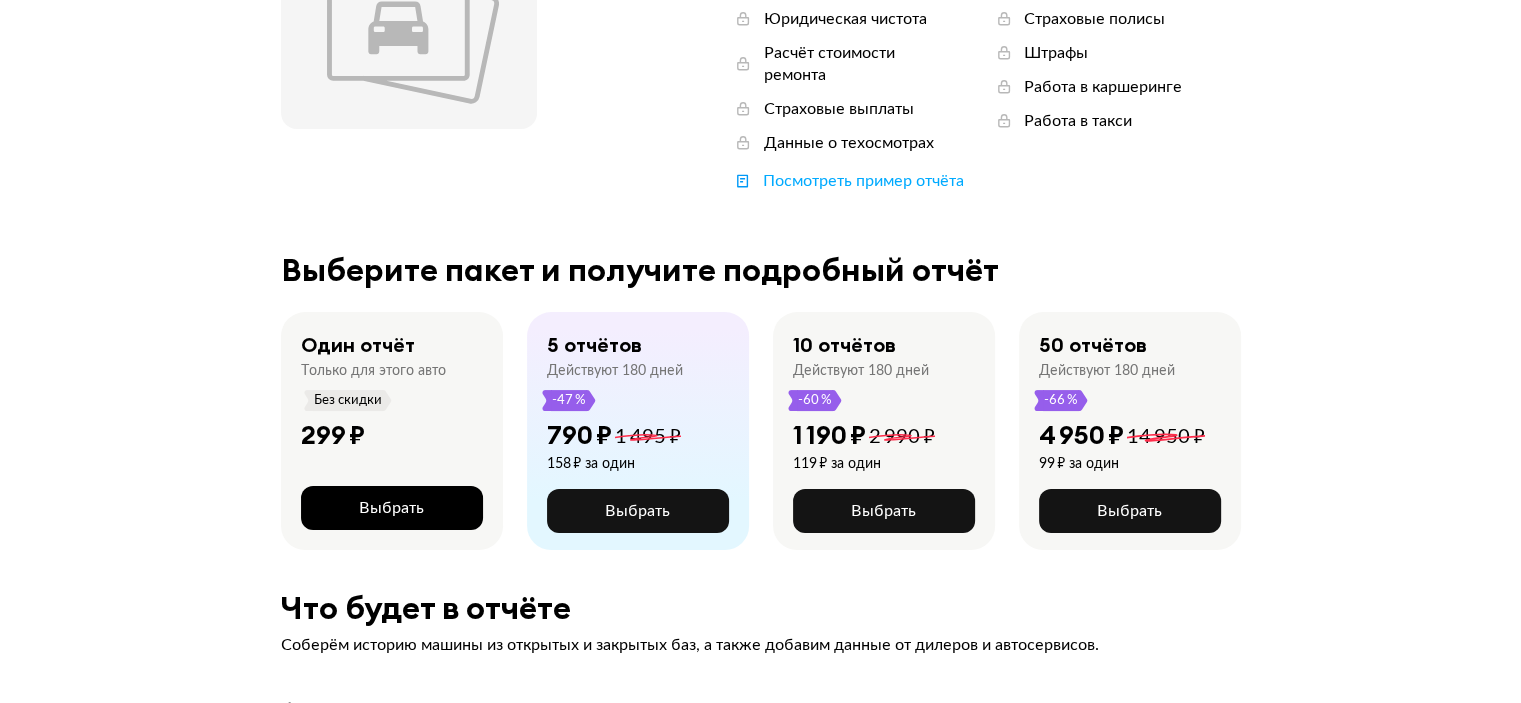 click on "Выбрать" at bounding box center (392, 508) 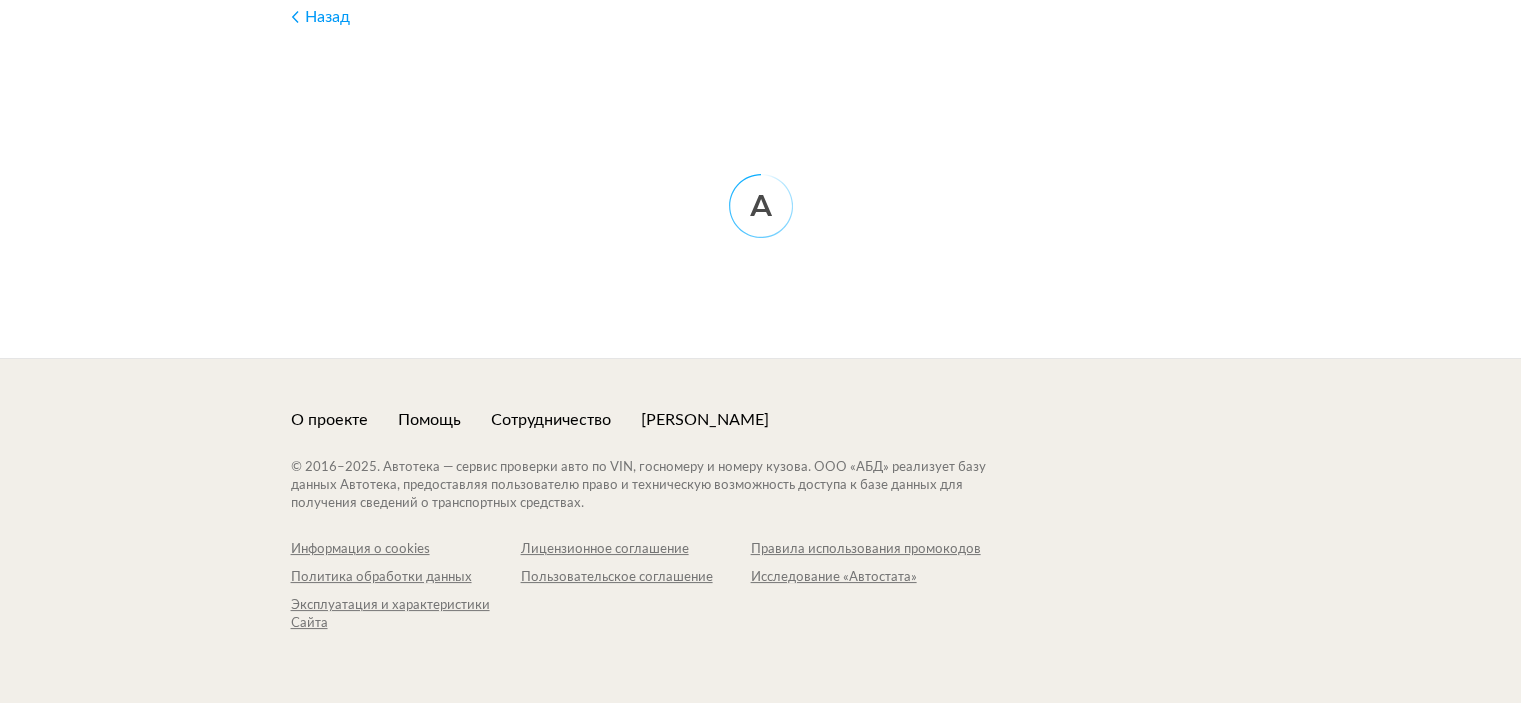 scroll, scrollTop: 0, scrollLeft: 0, axis: both 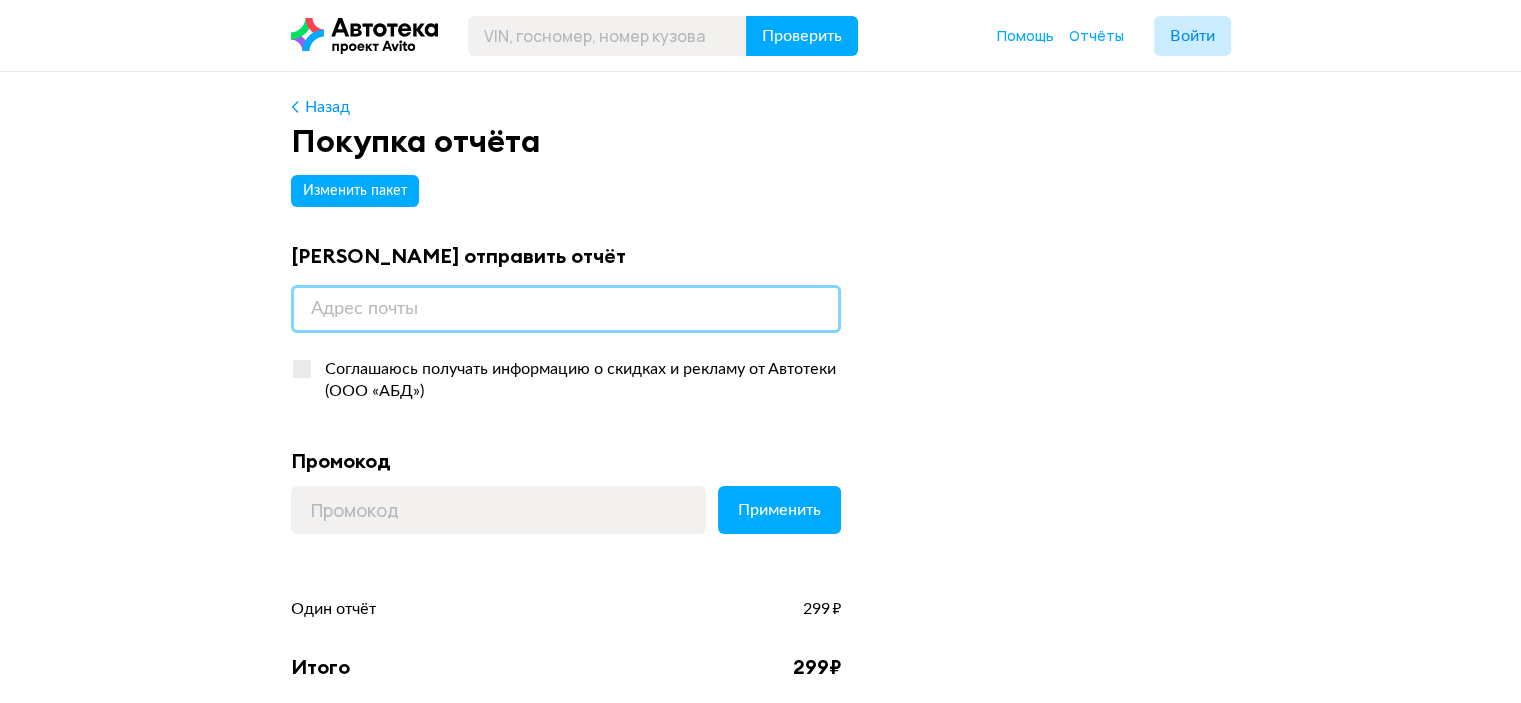click at bounding box center (566, 309) 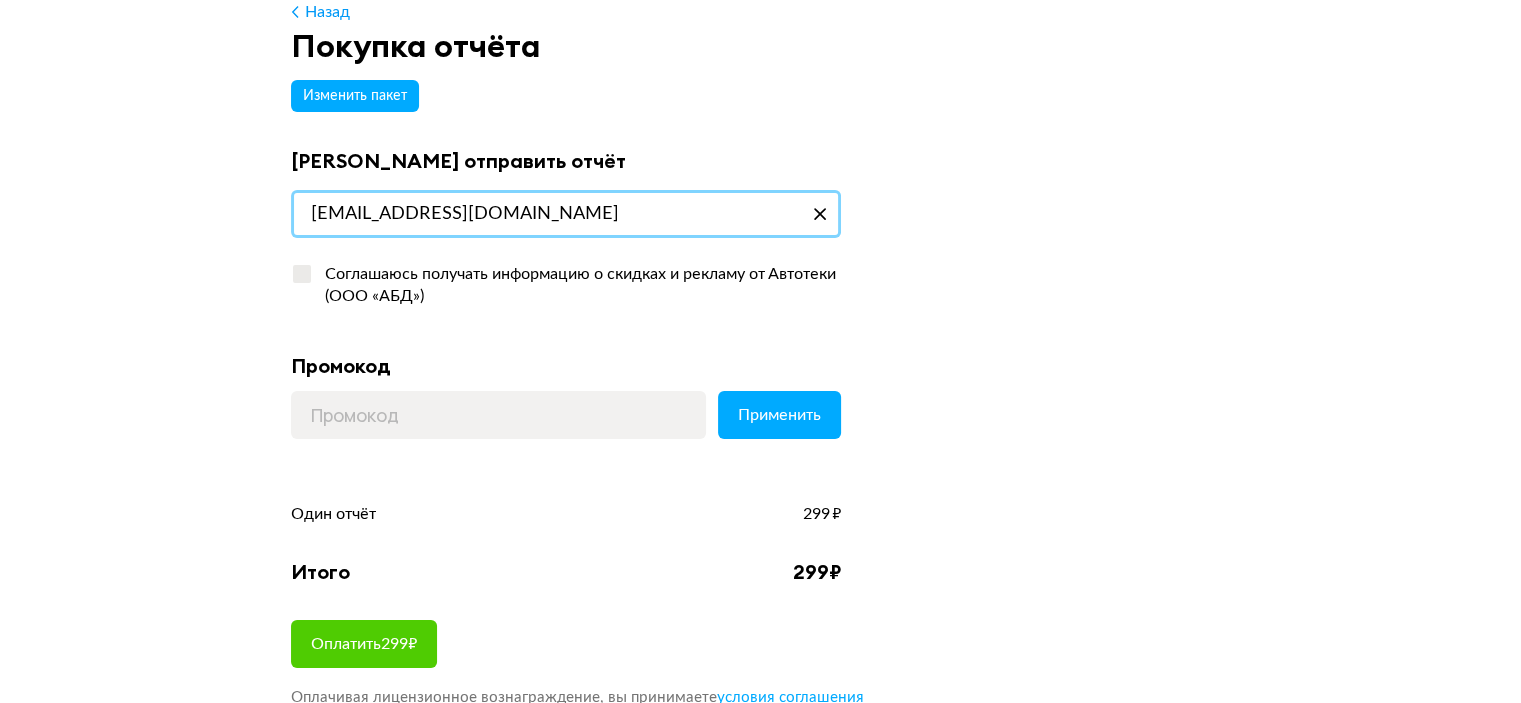 scroll, scrollTop: 200, scrollLeft: 0, axis: vertical 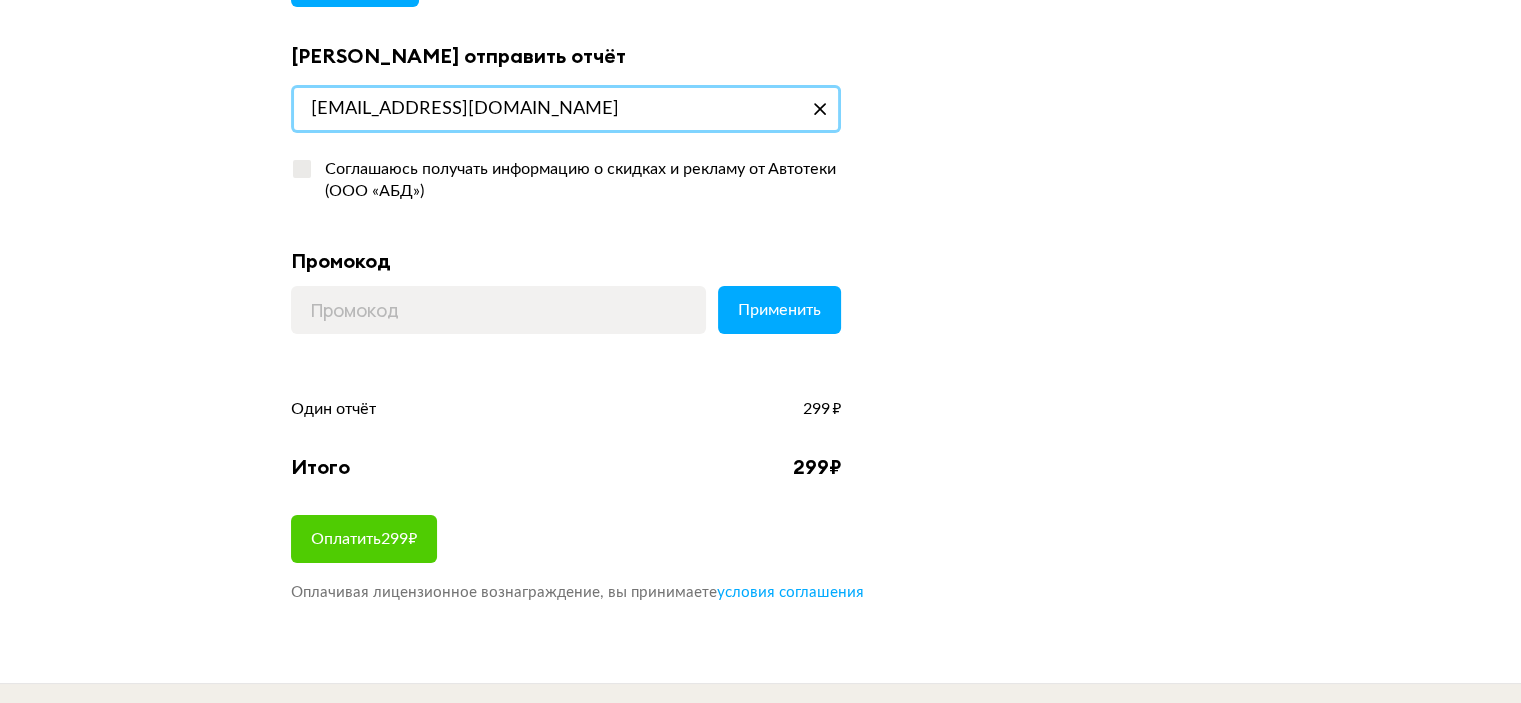 type on "tystin@bk.ru" 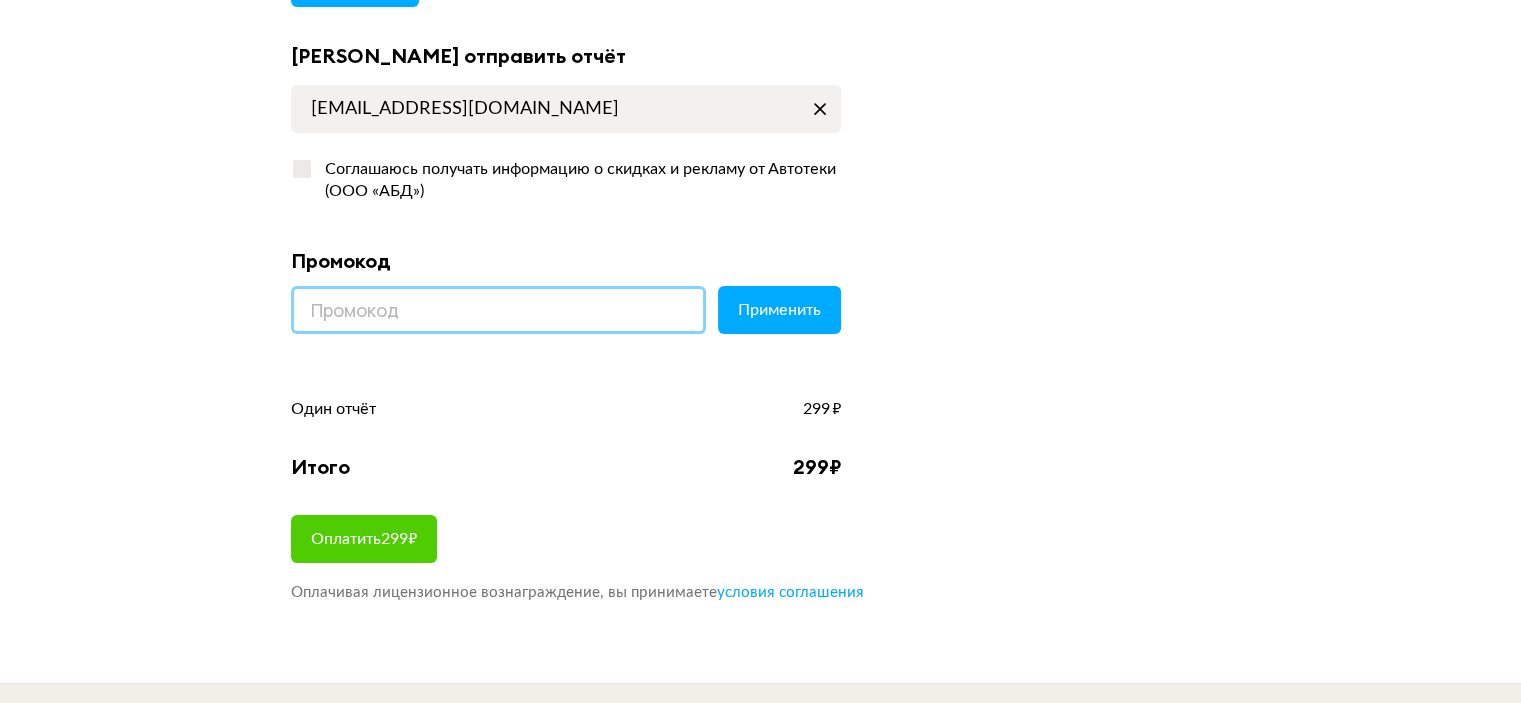 click at bounding box center [498, 310] 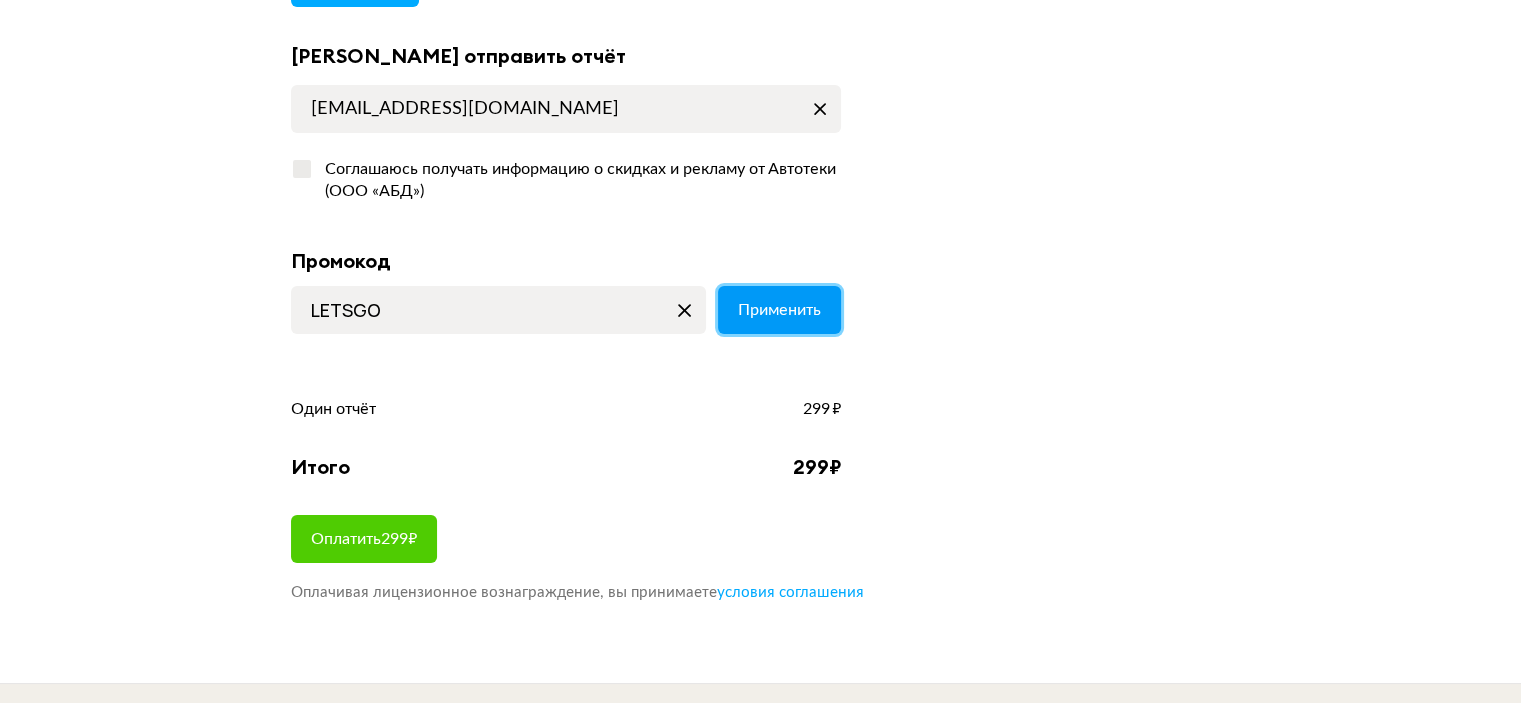click on "Применить" at bounding box center [779, 310] 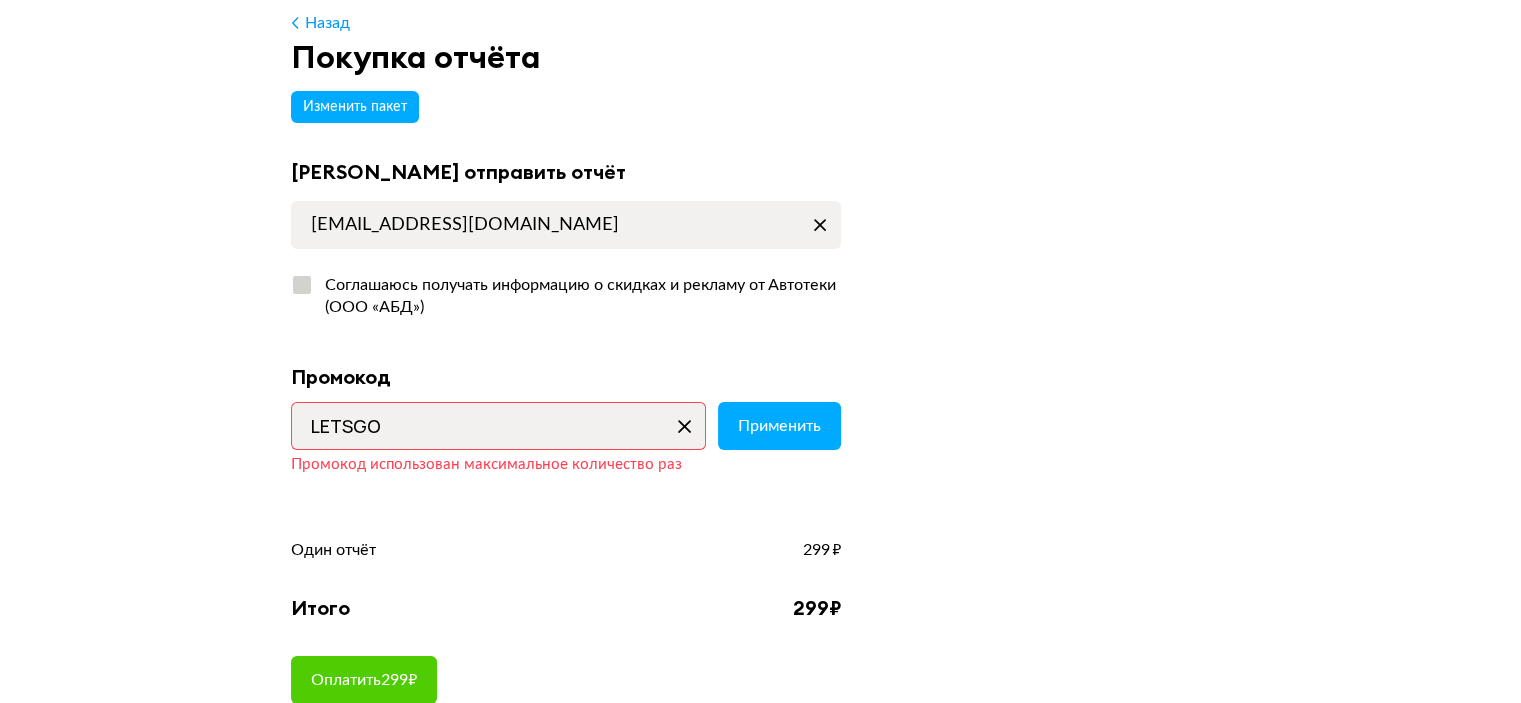 scroll, scrollTop: 0, scrollLeft: 0, axis: both 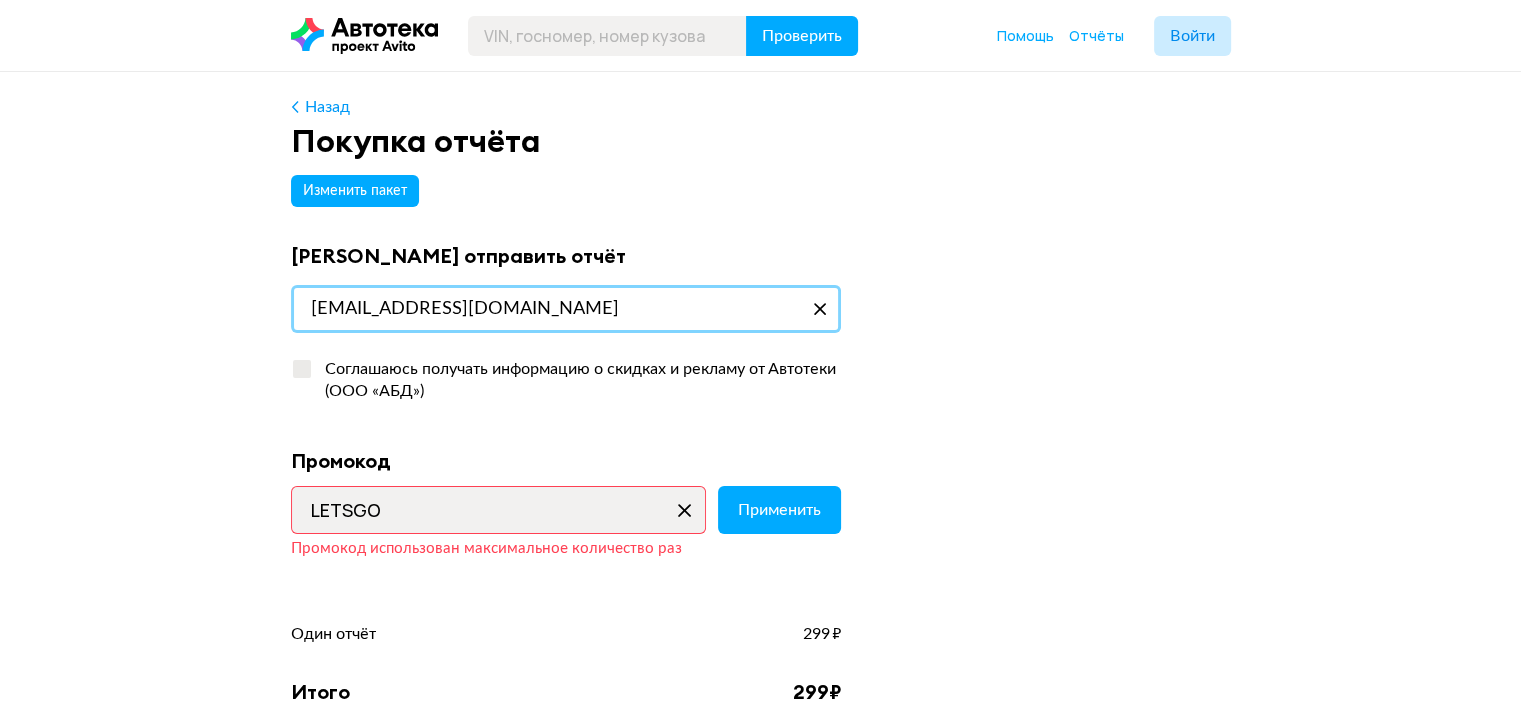 drag, startPoint x: 480, startPoint y: 310, endPoint x: 200, endPoint y: 315, distance: 280.04465 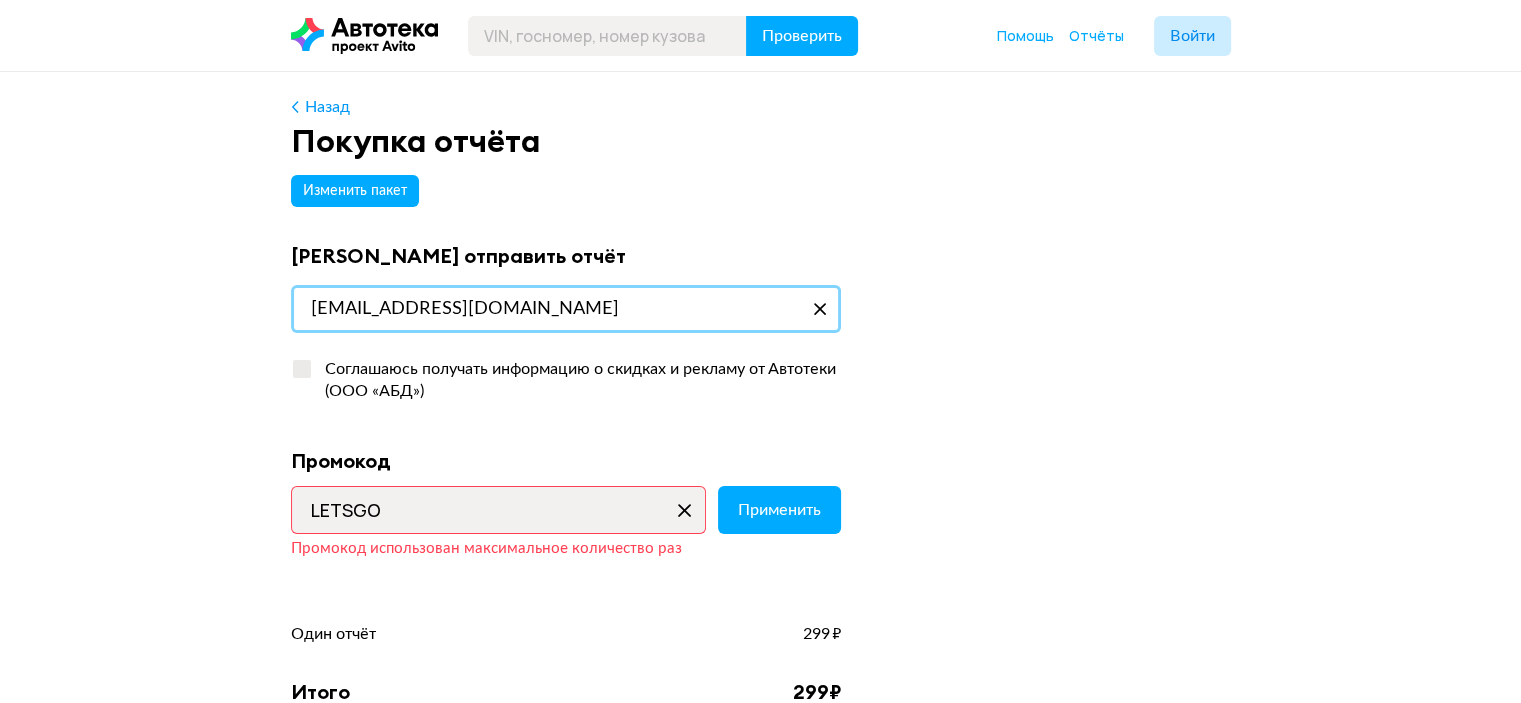 click on "Назад Покупка отчёта Изменить пакет Куда отправить отчёт tystin@bk.ru Соглашаюсь получать информацию о скидках и рекламу от Автотеки (ООО «АБД») Промокод Эта скидка не такая выгодная Вернуть прошлую скидку LETSGO Промокод использован максимальное количество раз Применить Один отчёт 299 ₽ Итого 299  ₽ Оплатить  299  ₽ Оплачивая лицензионное вознаграждение, вы принимаете  условия соглашения" at bounding box center (760, 490) 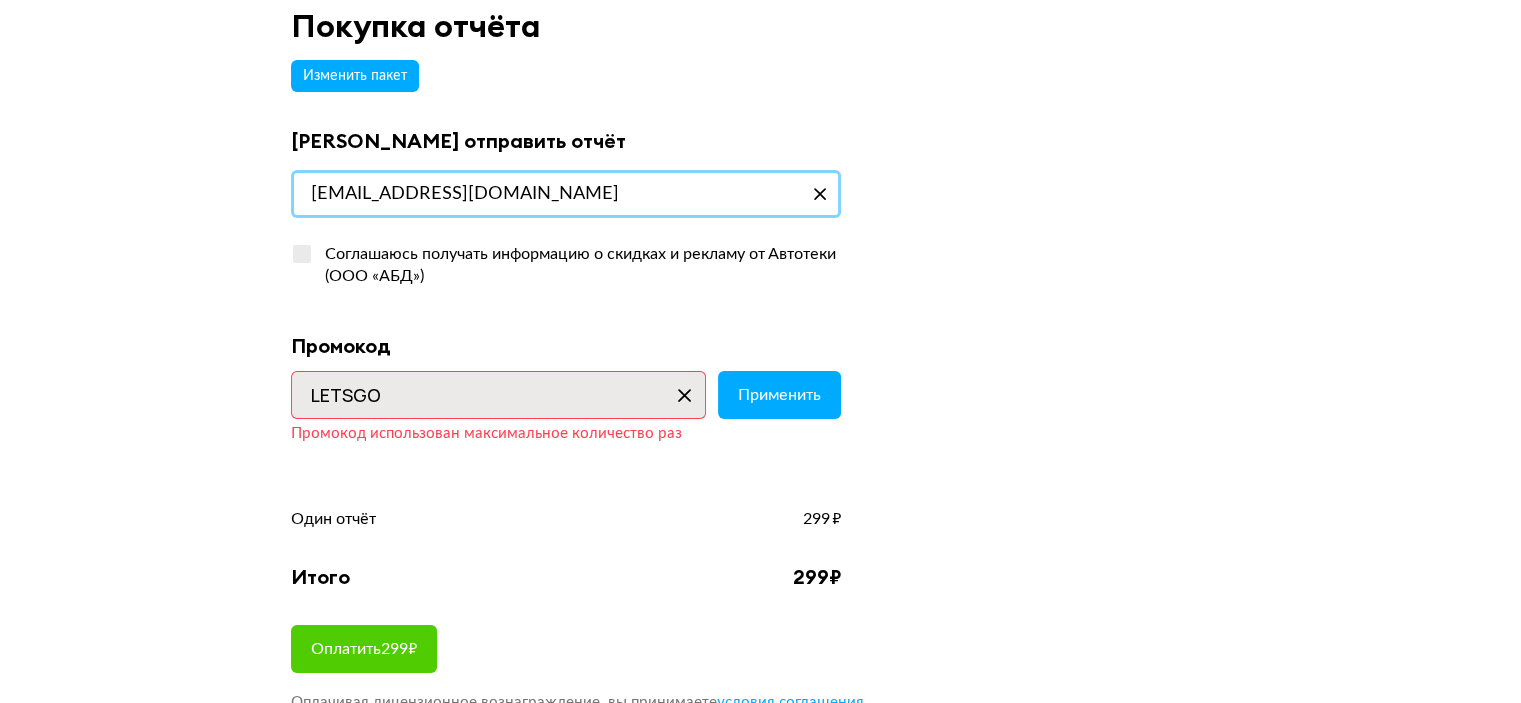 scroll, scrollTop: 200, scrollLeft: 0, axis: vertical 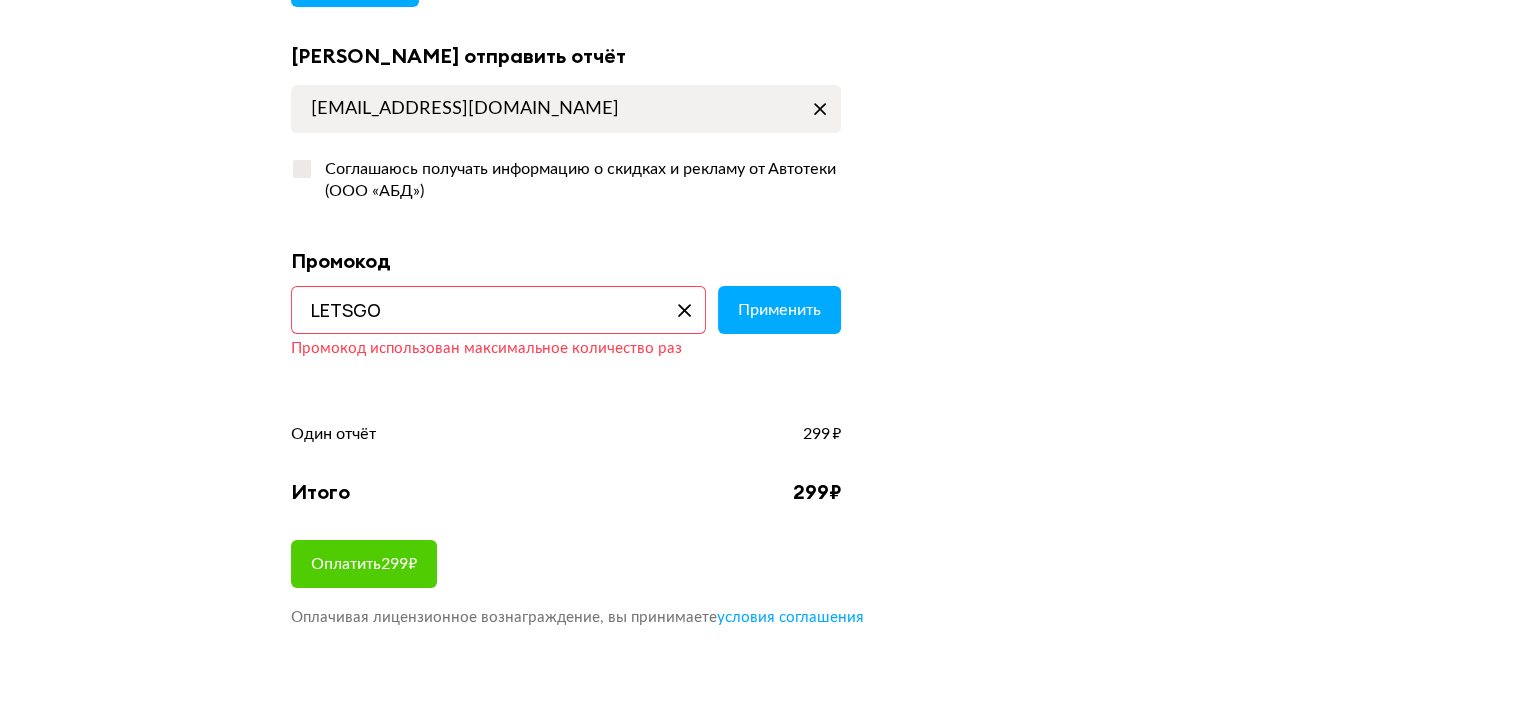 drag, startPoint x: 418, startPoint y: 315, endPoint x: 196, endPoint y: 329, distance: 222.44101 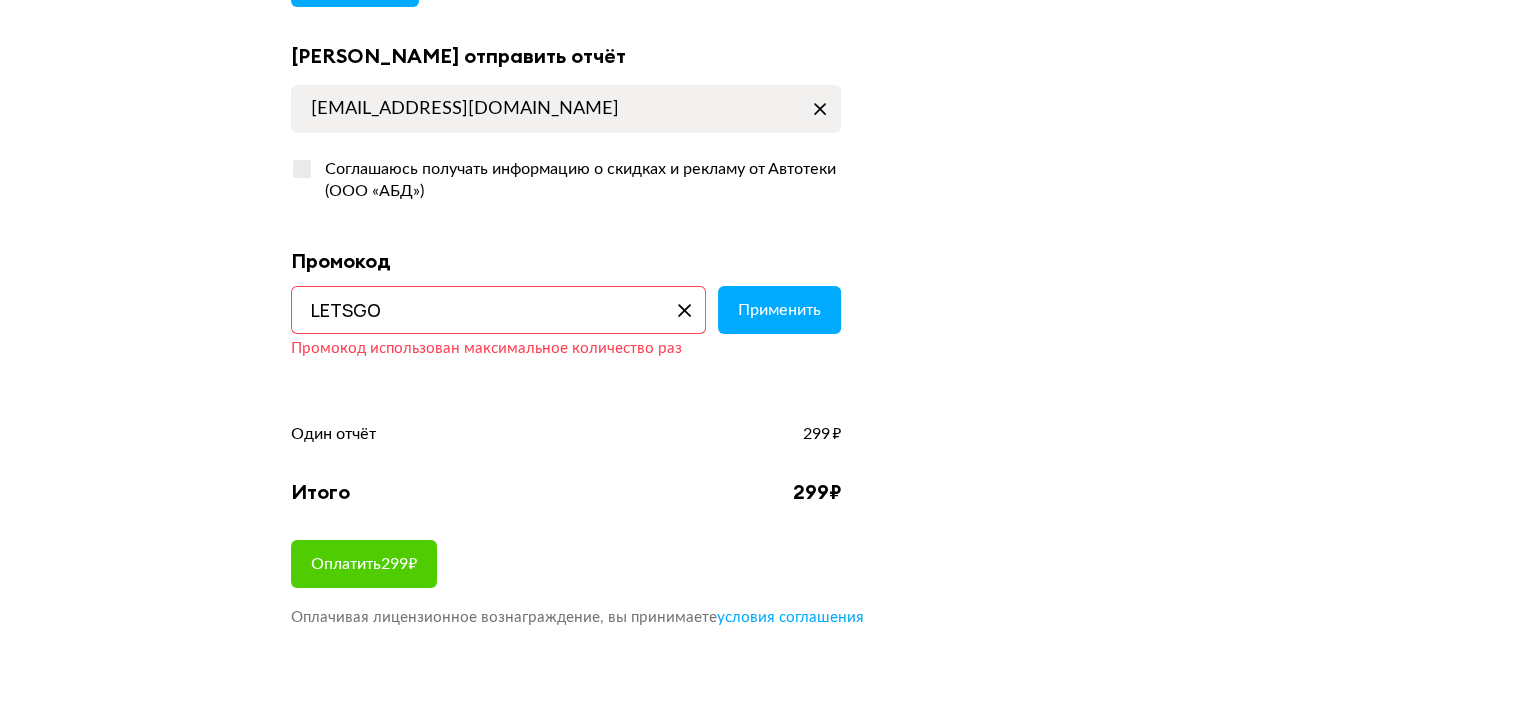 click on "Назад Покупка отчёта Изменить пакет Куда отправить отчёт tystin@bk.ru Соглашаюсь получать информацию о скидках и рекламу от Автотеки (ООО «АБД») Промокод Эта скидка не такая выгодная Вернуть прошлую скидку LETSGO Промокод использован максимальное количество раз Применить Один отчёт 299 ₽ Итого 299  ₽ Оплатить  299  ₽ Оплачивая лицензионное вознаграждение, вы принимаете  условия соглашения" at bounding box center [760, 290] 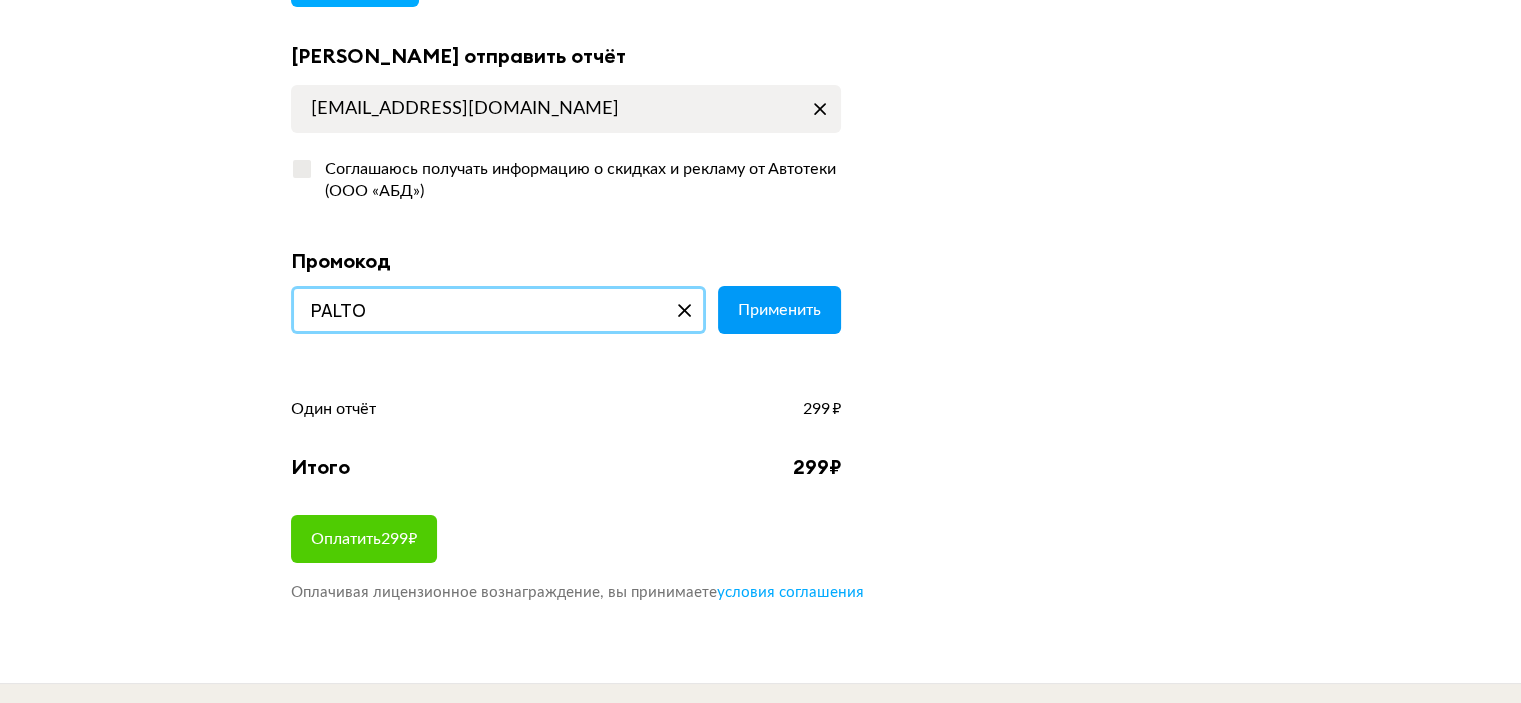 type on "PALTO" 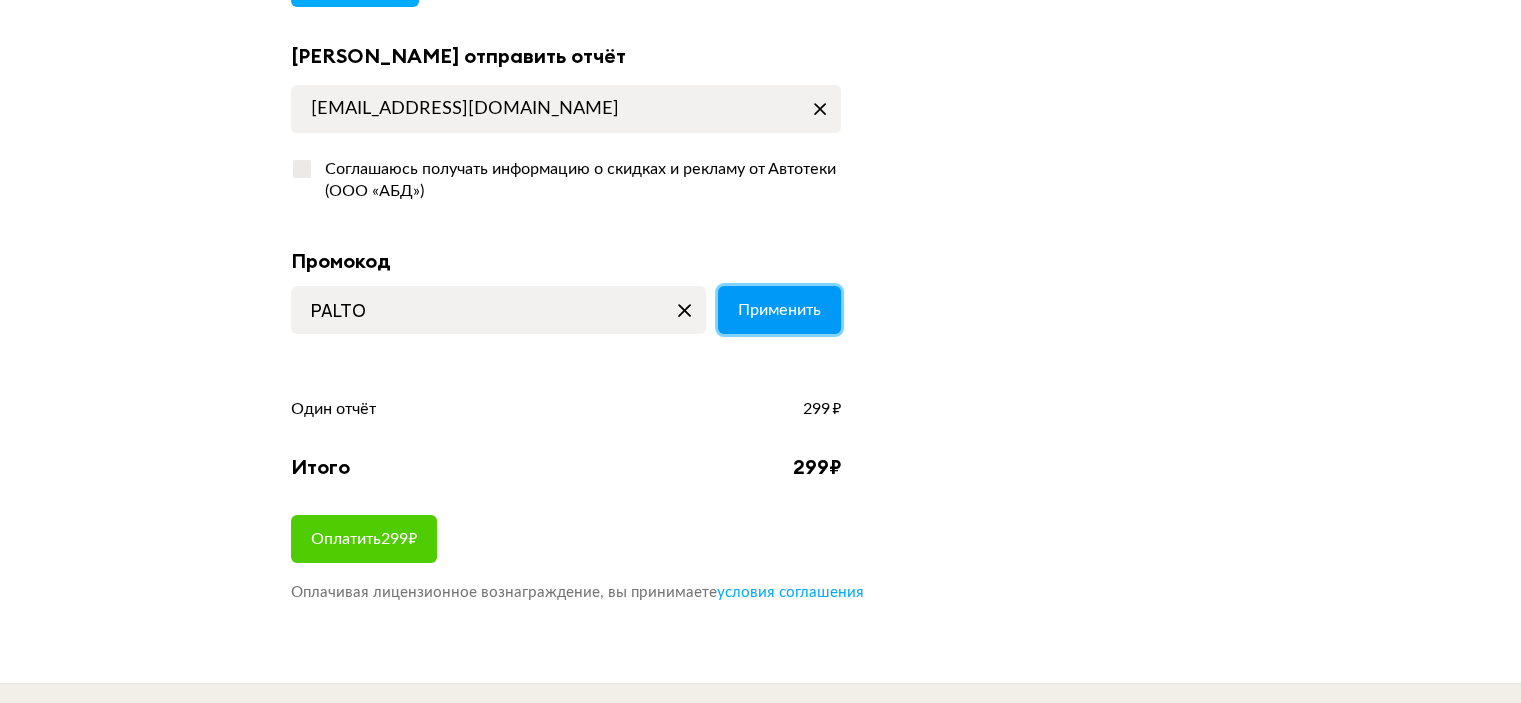 click on "Применить" at bounding box center [779, 310] 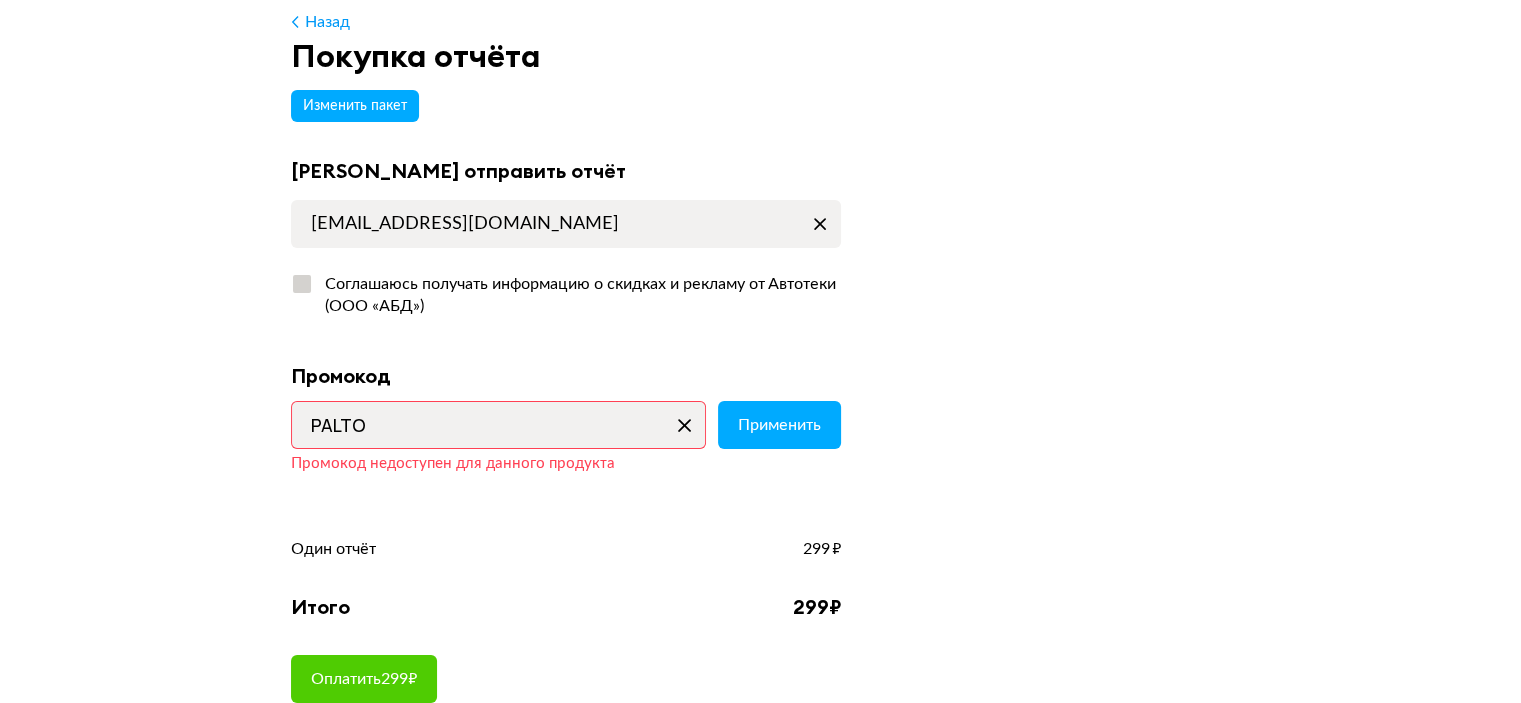 scroll, scrollTop: 0, scrollLeft: 0, axis: both 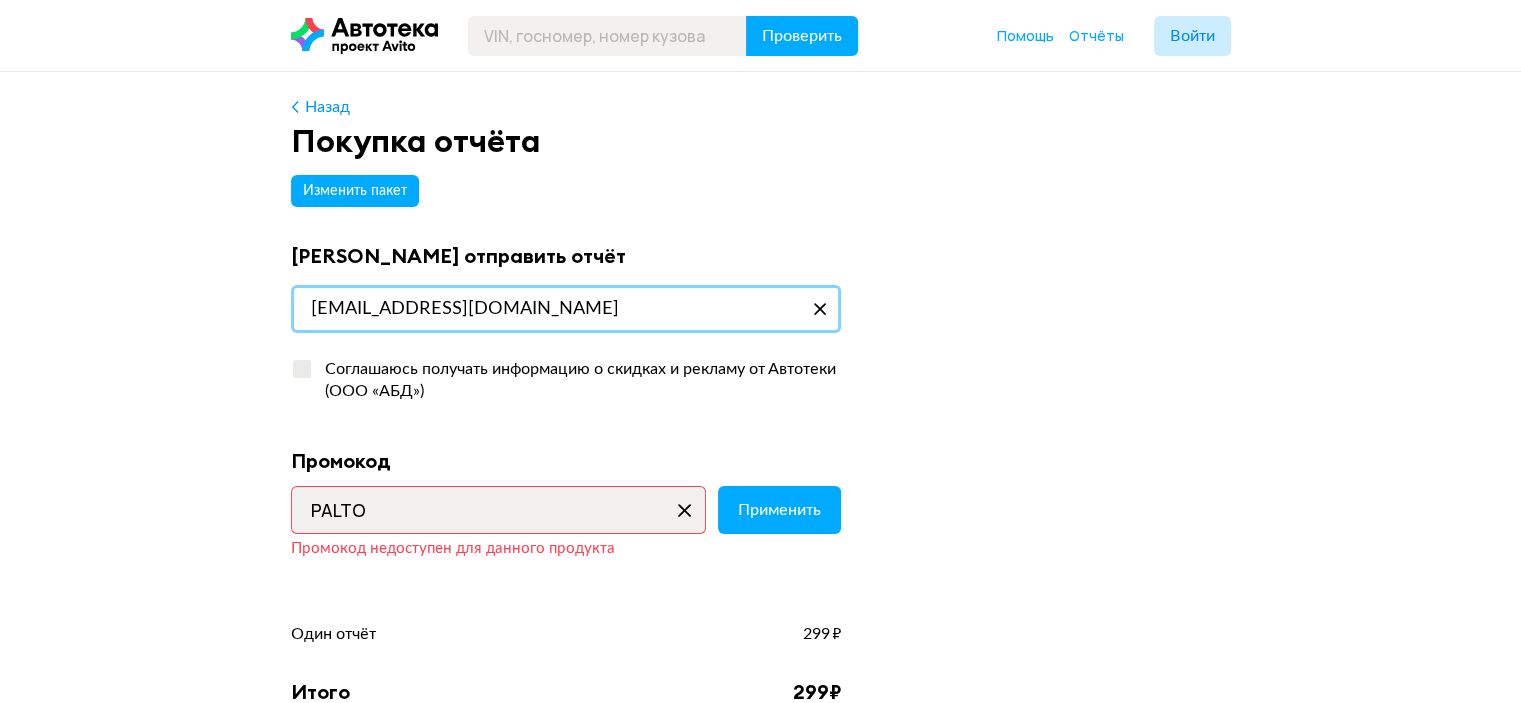 click on "tystin@bk.ru" at bounding box center (566, 309) 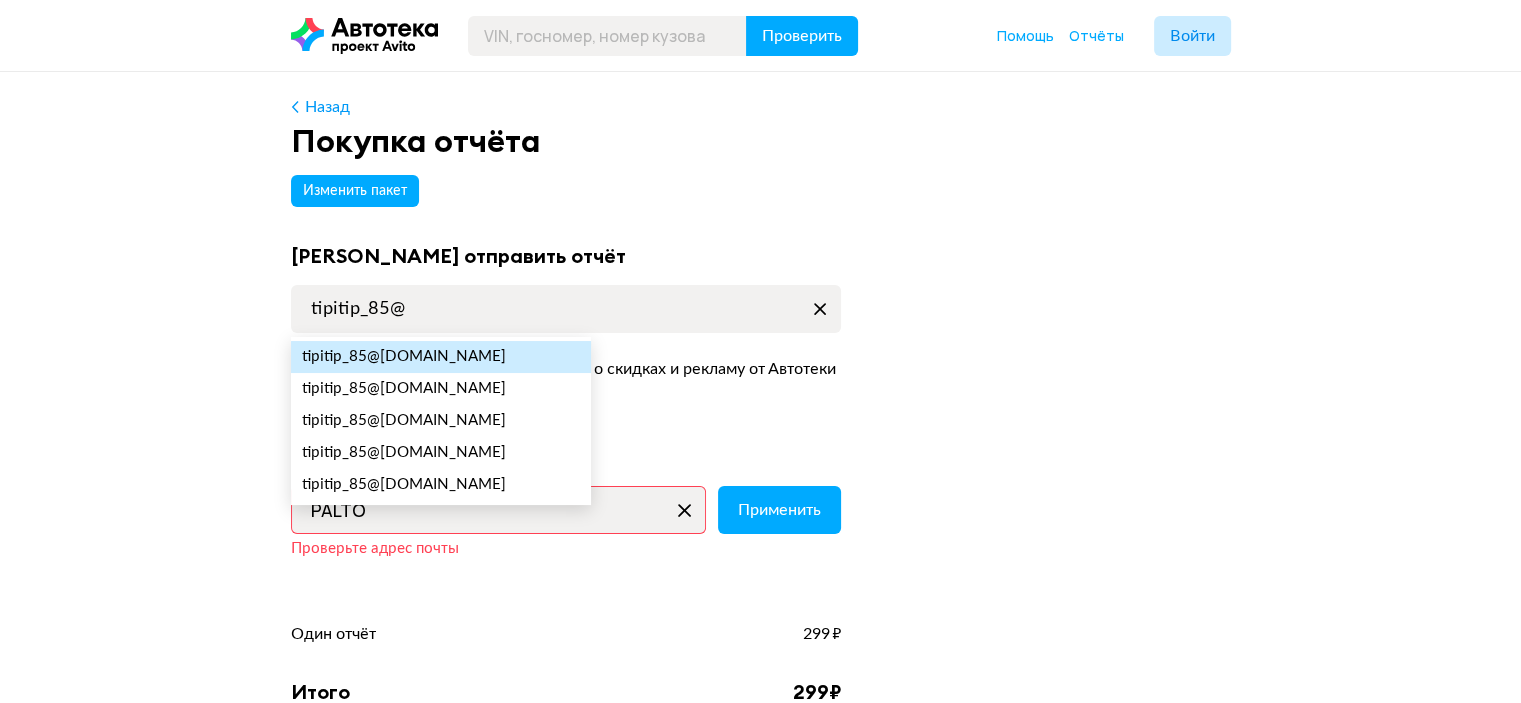 click on "@mail.ru" at bounding box center [436, 357] 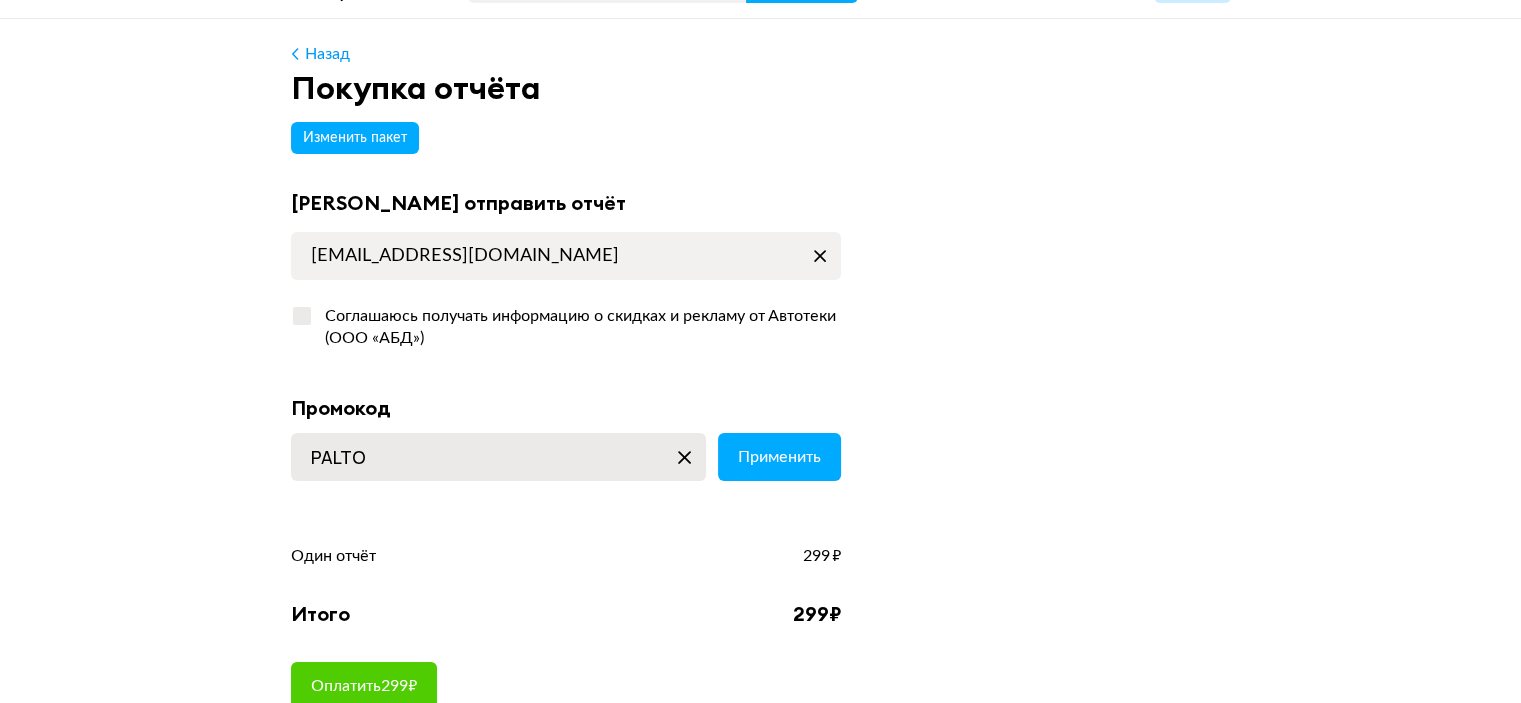 scroll, scrollTop: 100, scrollLeft: 0, axis: vertical 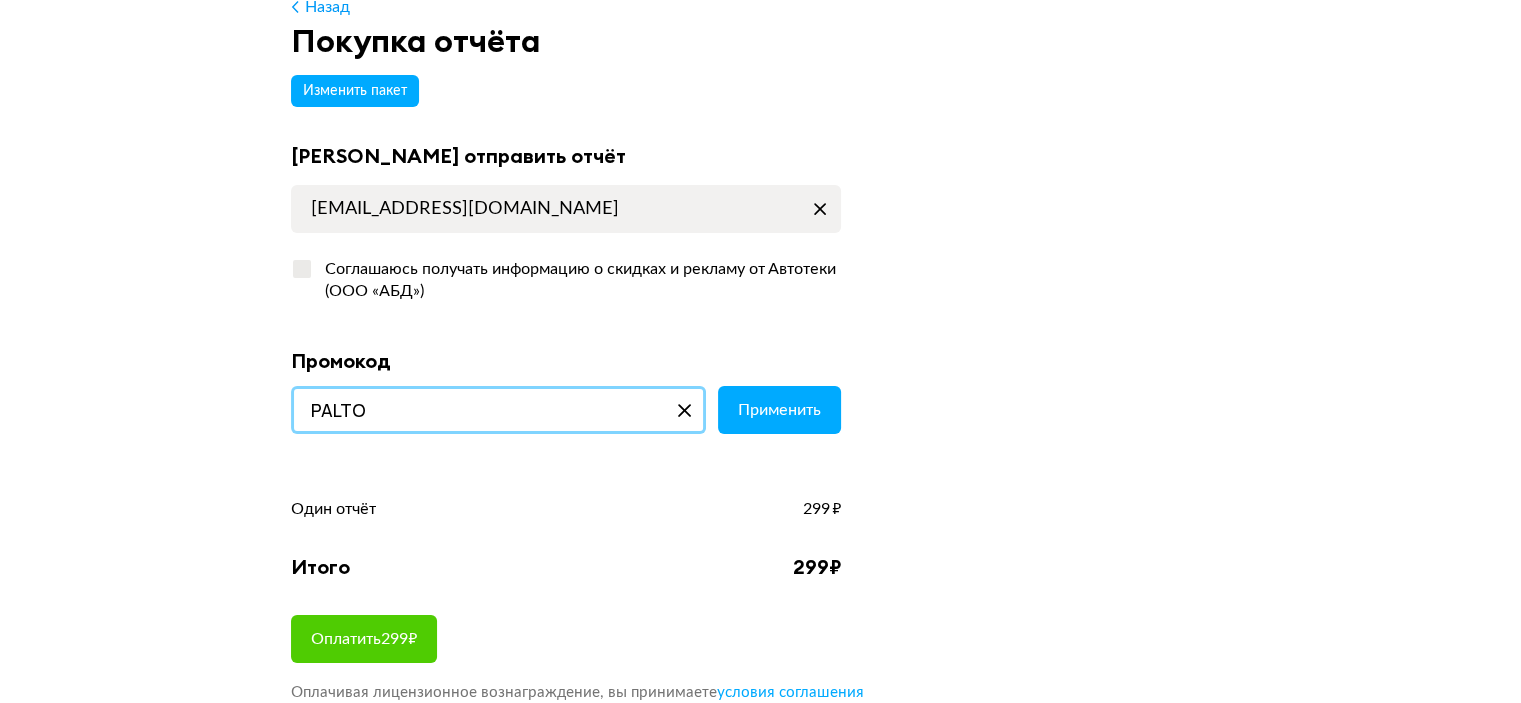 drag, startPoint x: 426, startPoint y: 399, endPoint x: 235, endPoint y: 434, distance: 194.18033 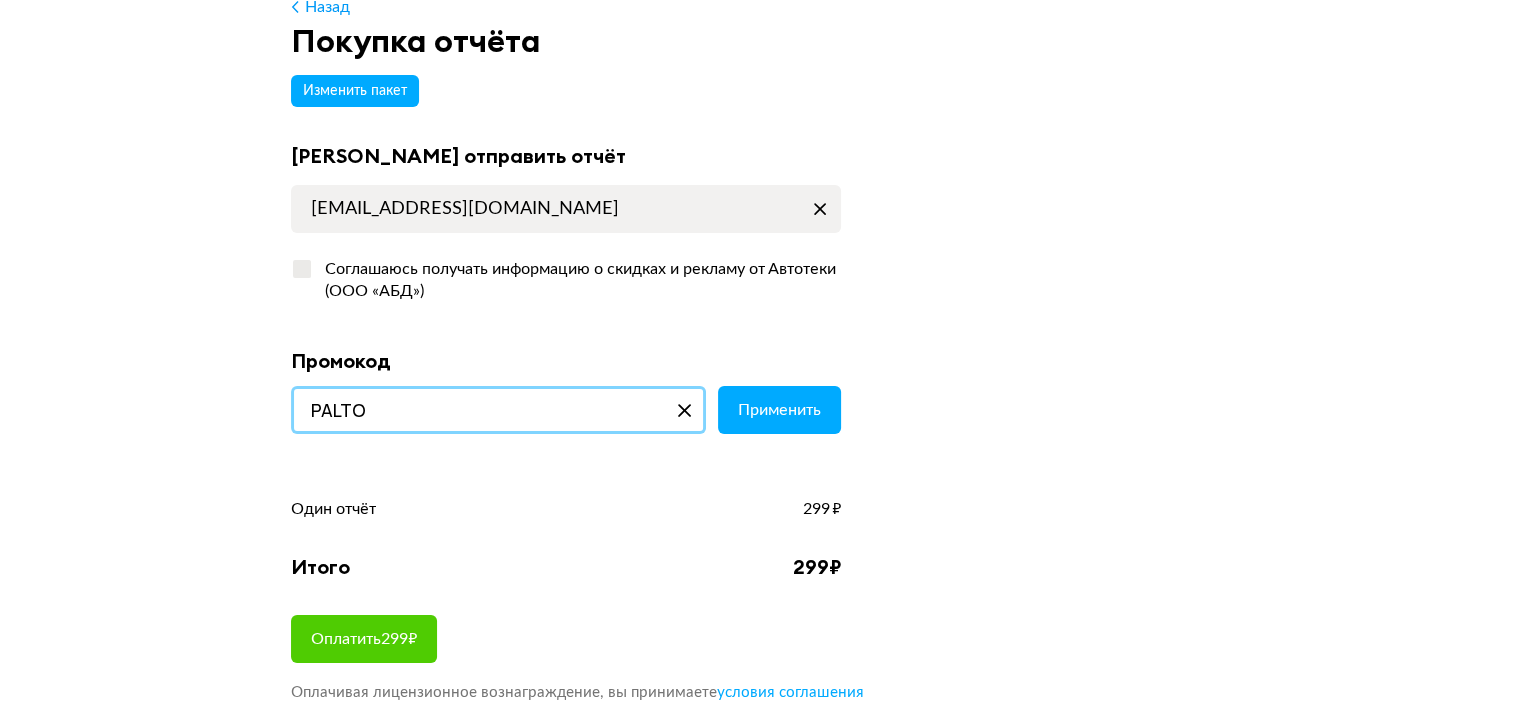 click on "Назад Покупка отчёта Изменить пакет Куда отправить отчёт tipitip_85@mail.ru Соглашаюсь получать информацию о скидках и рекламу от Автотеки (ООО «АБД») Промокод Эта скидка не такая выгодная Вернуть прошлую скидку PALTO Применить Один отчёт 299 ₽ Итого 299  ₽ Оплатить  299  ₽ Оплачивая лицензионное вознаграждение, вы принимаете  условия соглашения" at bounding box center [760, 377] 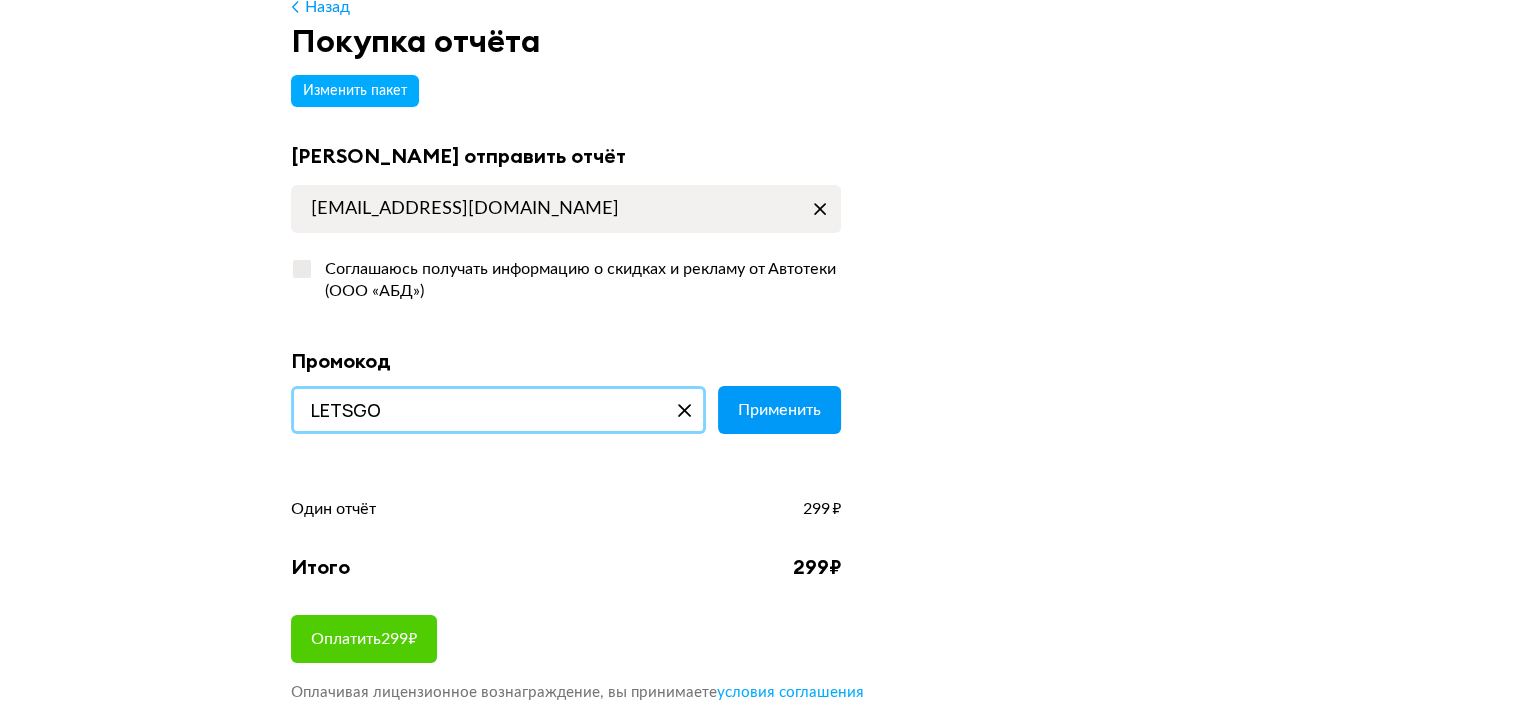 type on "LETSGO" 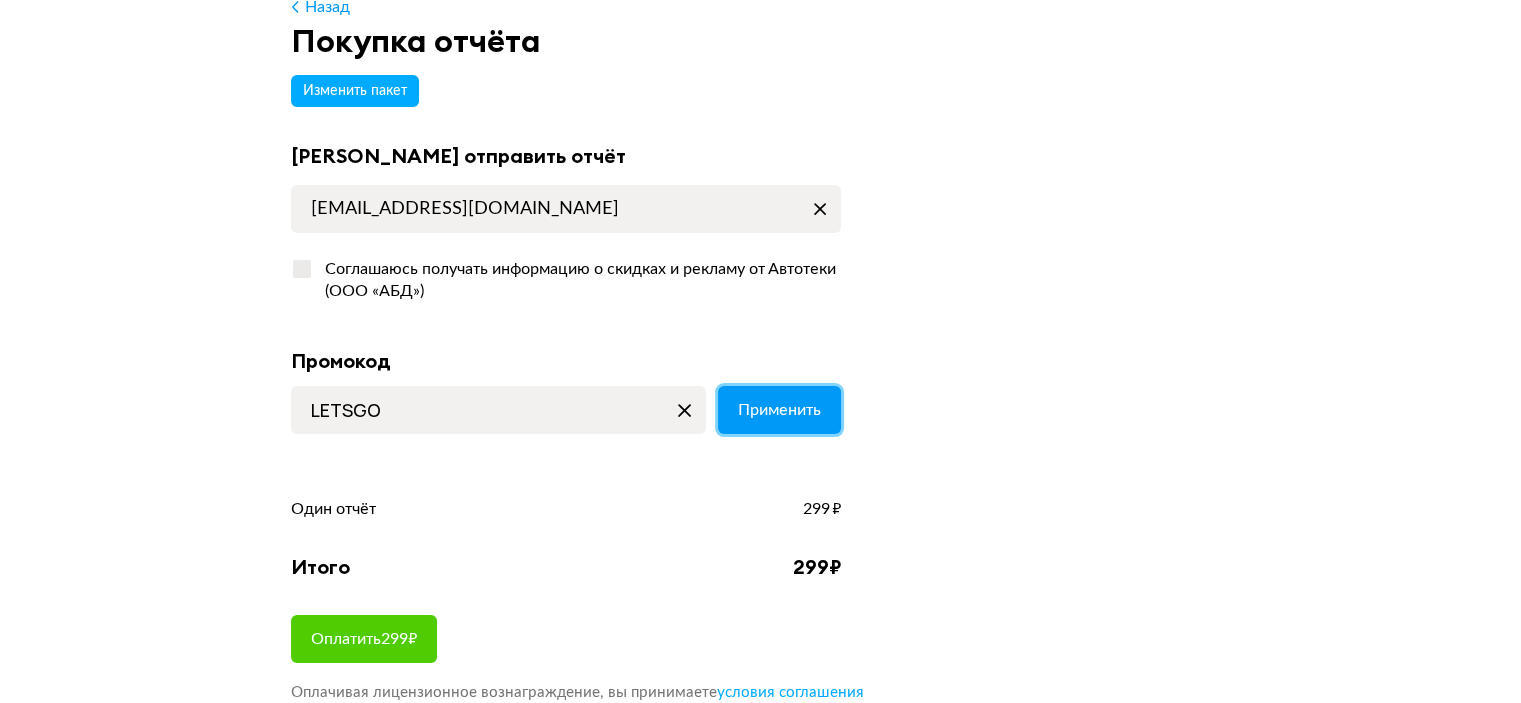 click on "Применить" at bounding box center (779, 410) 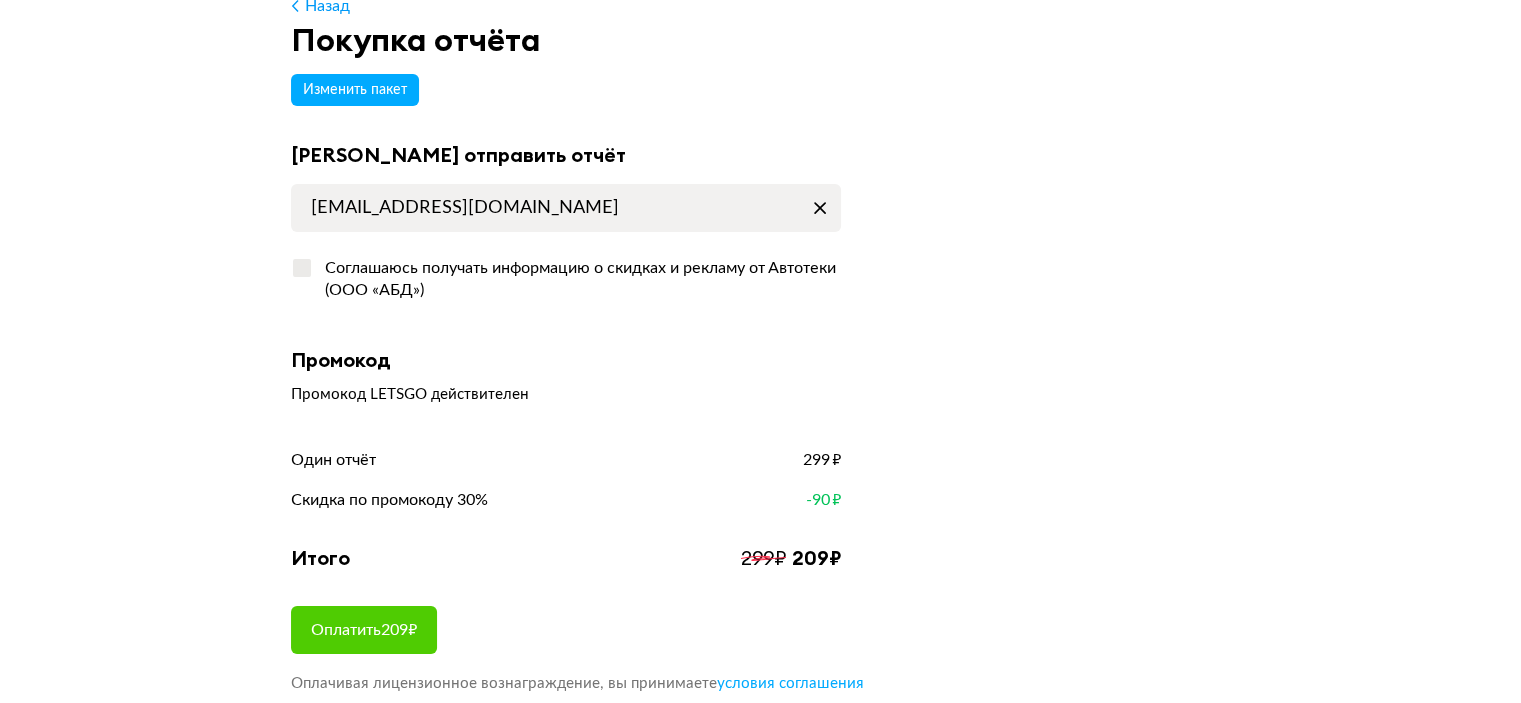scroll, scrollTop: 0, scrollLeft: 0, axis: both 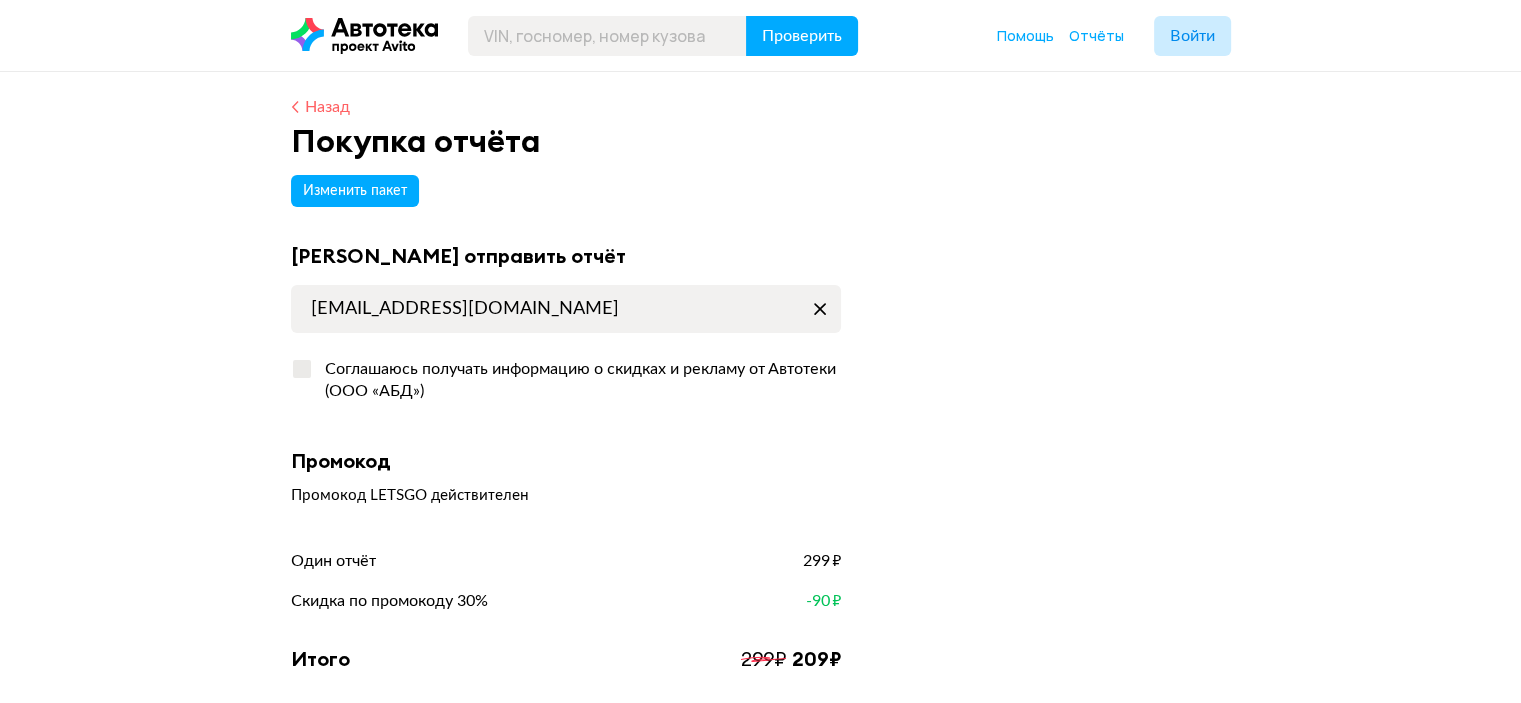 click on "Назад" at bounding box center [327, 107] 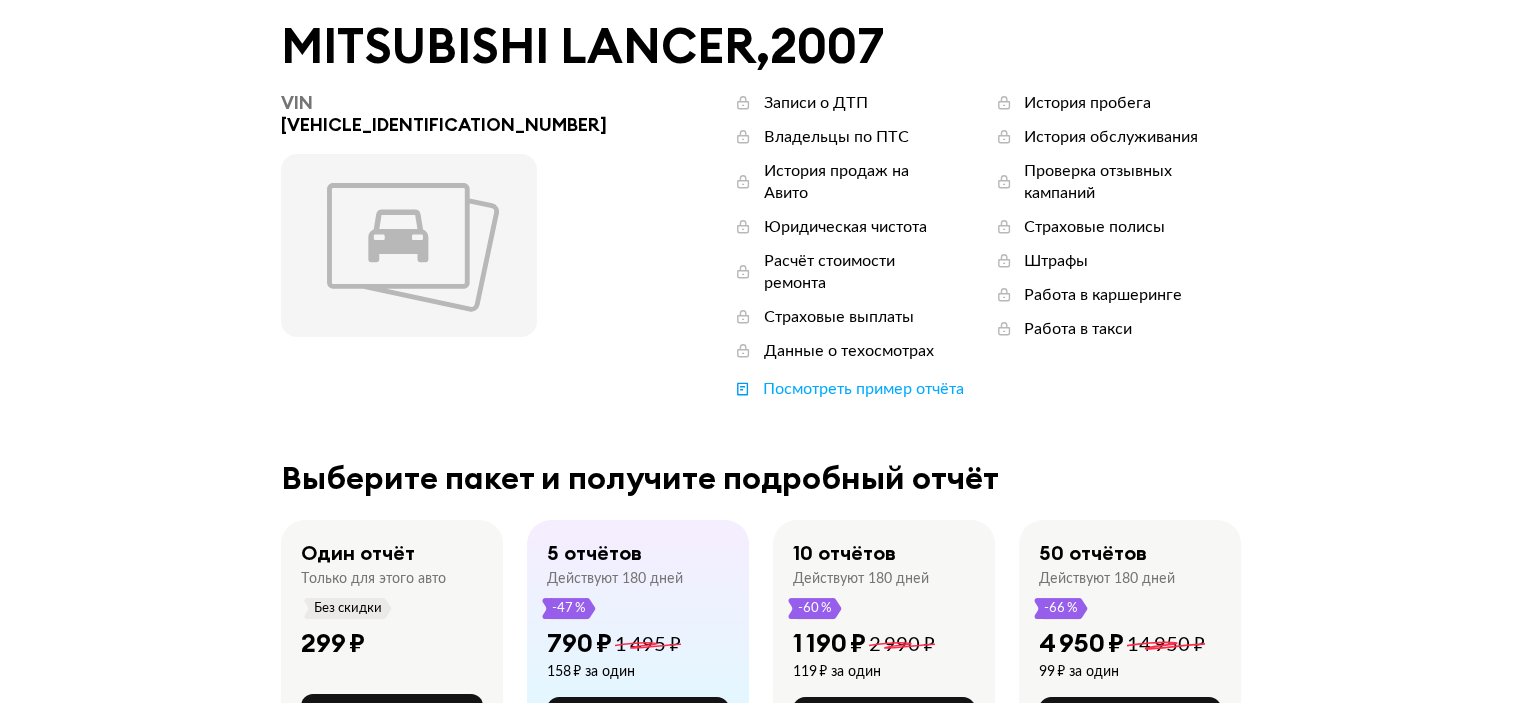 scroll, scrollTop: 200, scrollLeft: 0, axis: vertical 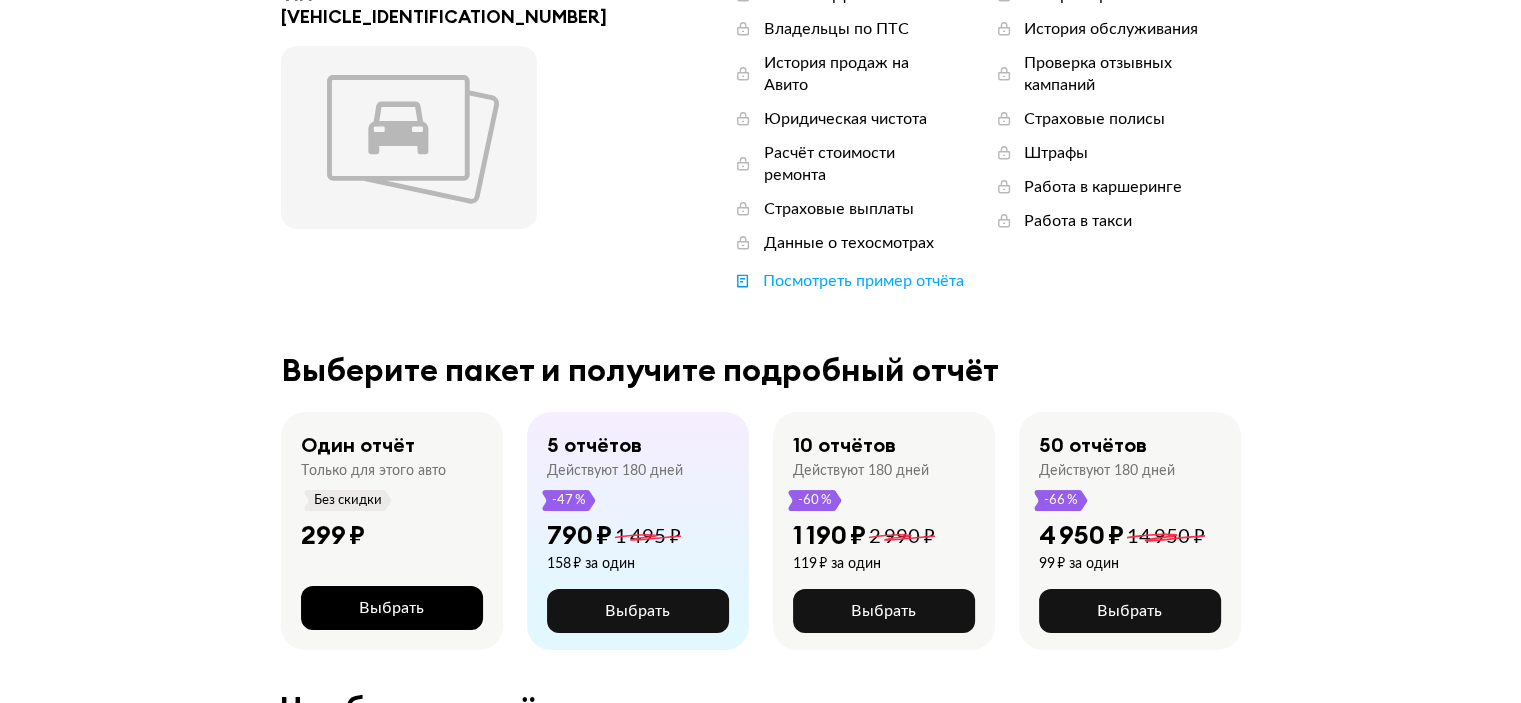 click on "Выбрать" at bounding box center [392, 608] 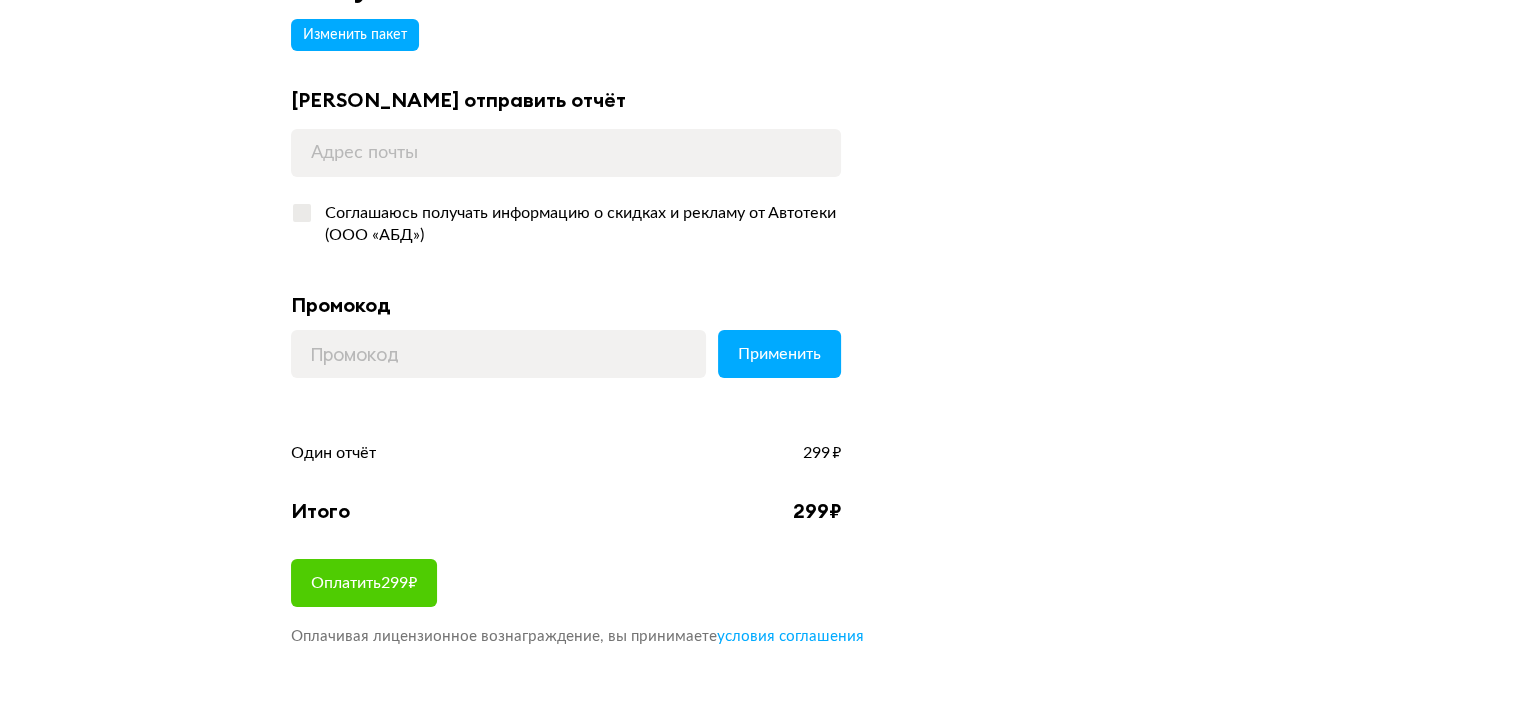 scroll, scrollTop: 300, scrollLeft: 0, axis: vertical 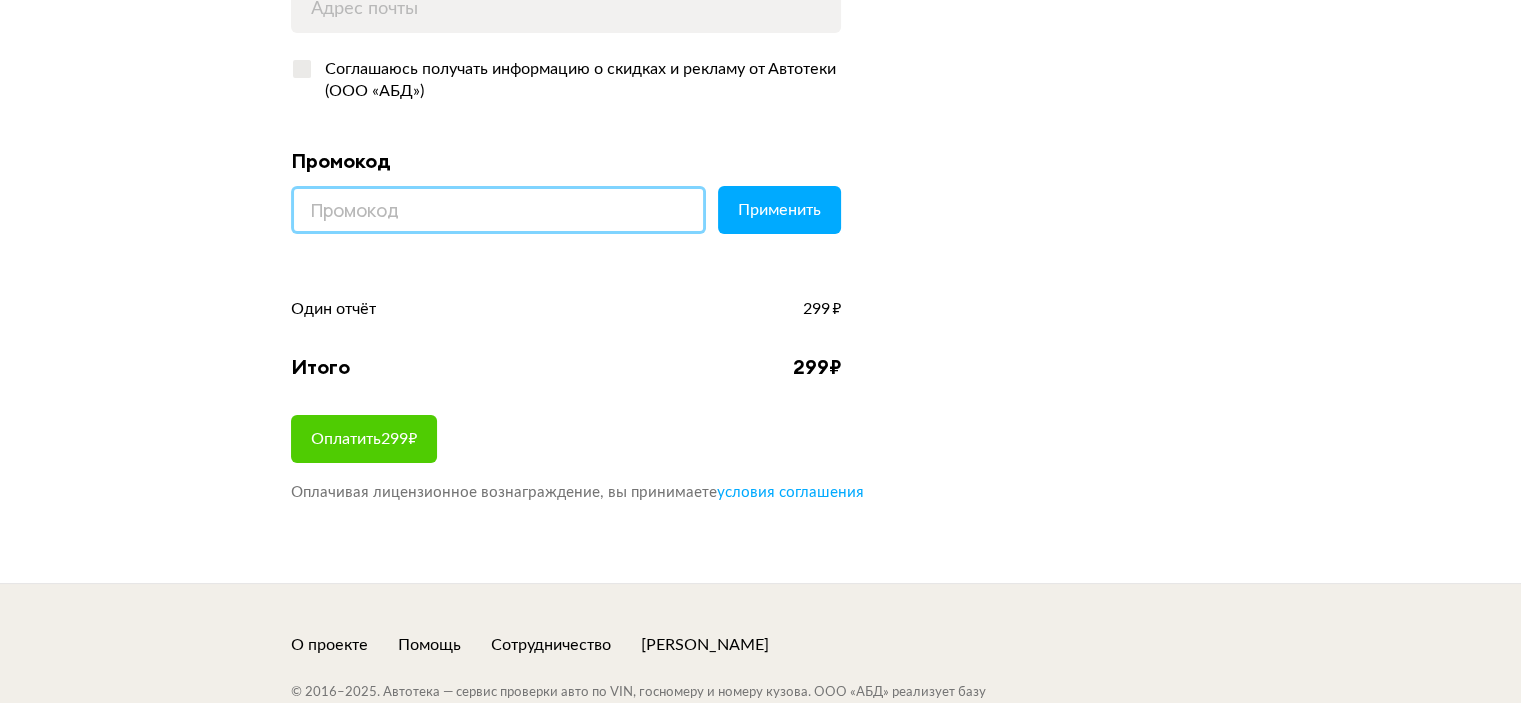 click at bounding box center [498, 210] 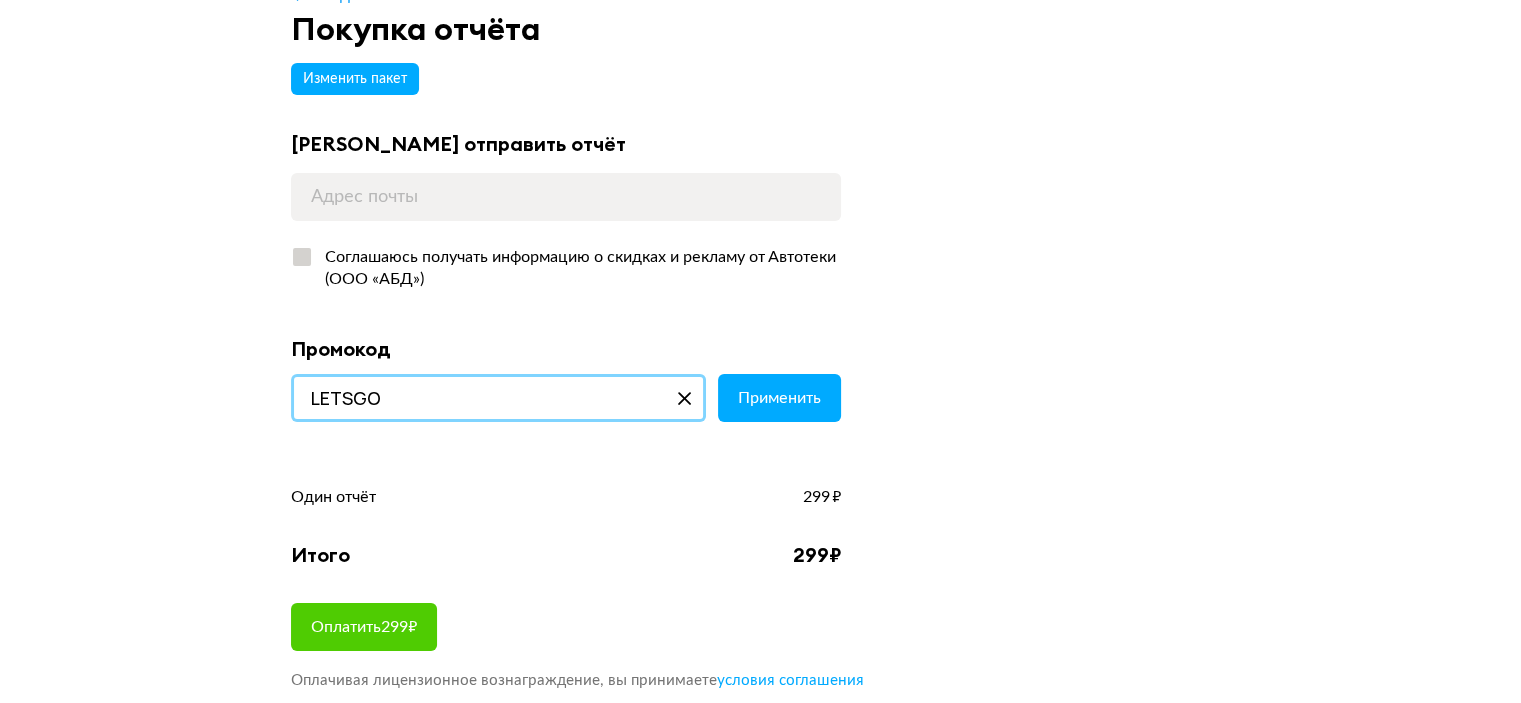 scroll, scrollTop: 100, scrollLeft: 0, axis: vertical 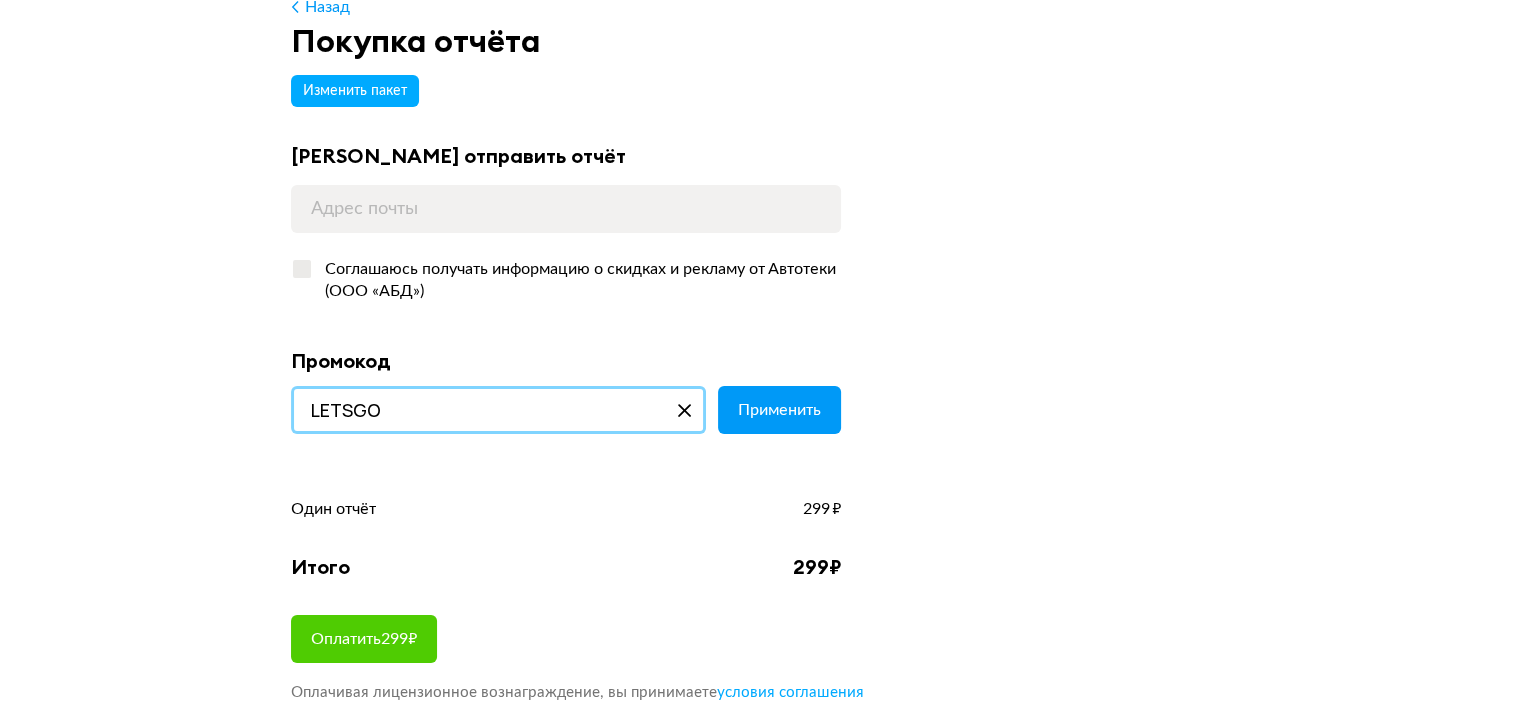 type on "LETSGO" 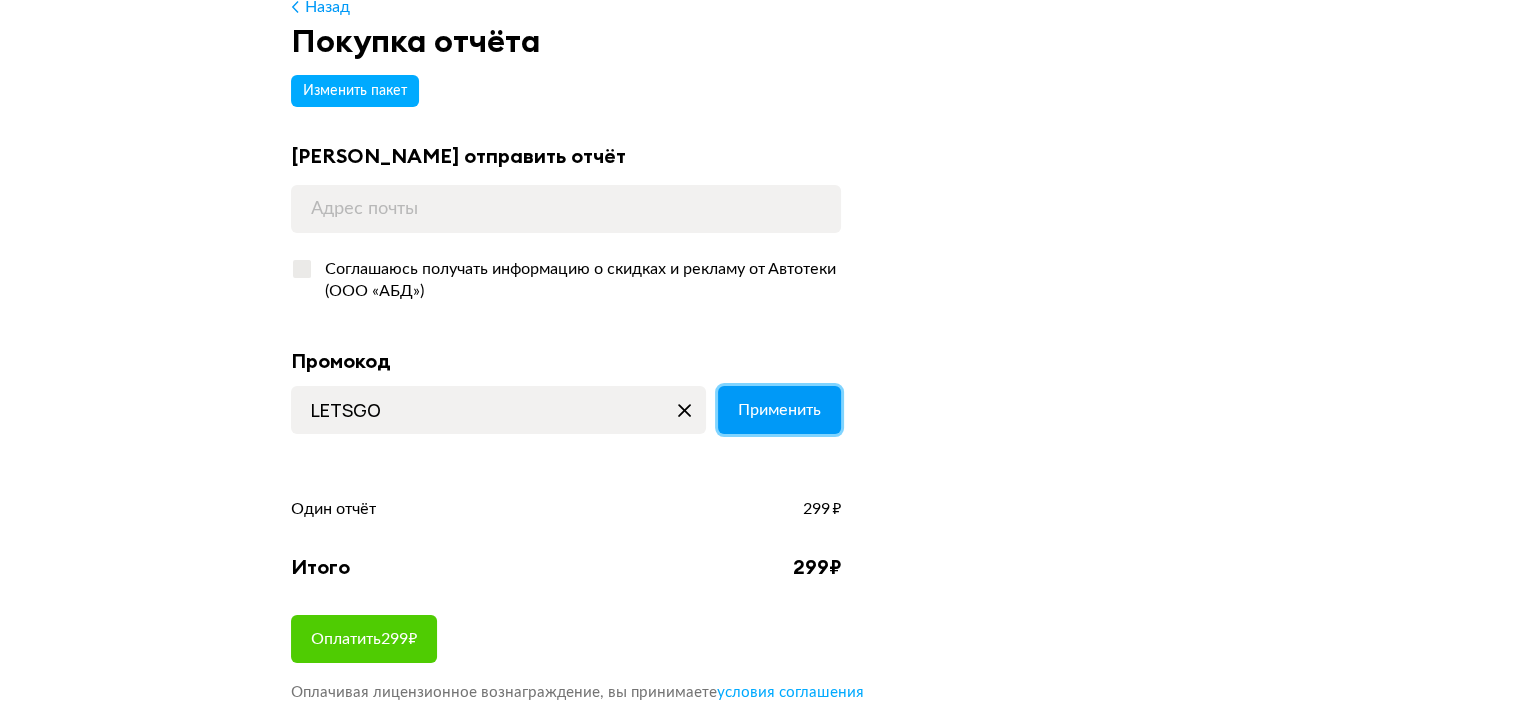 click on "Применить" at bounding box center (779, 410) 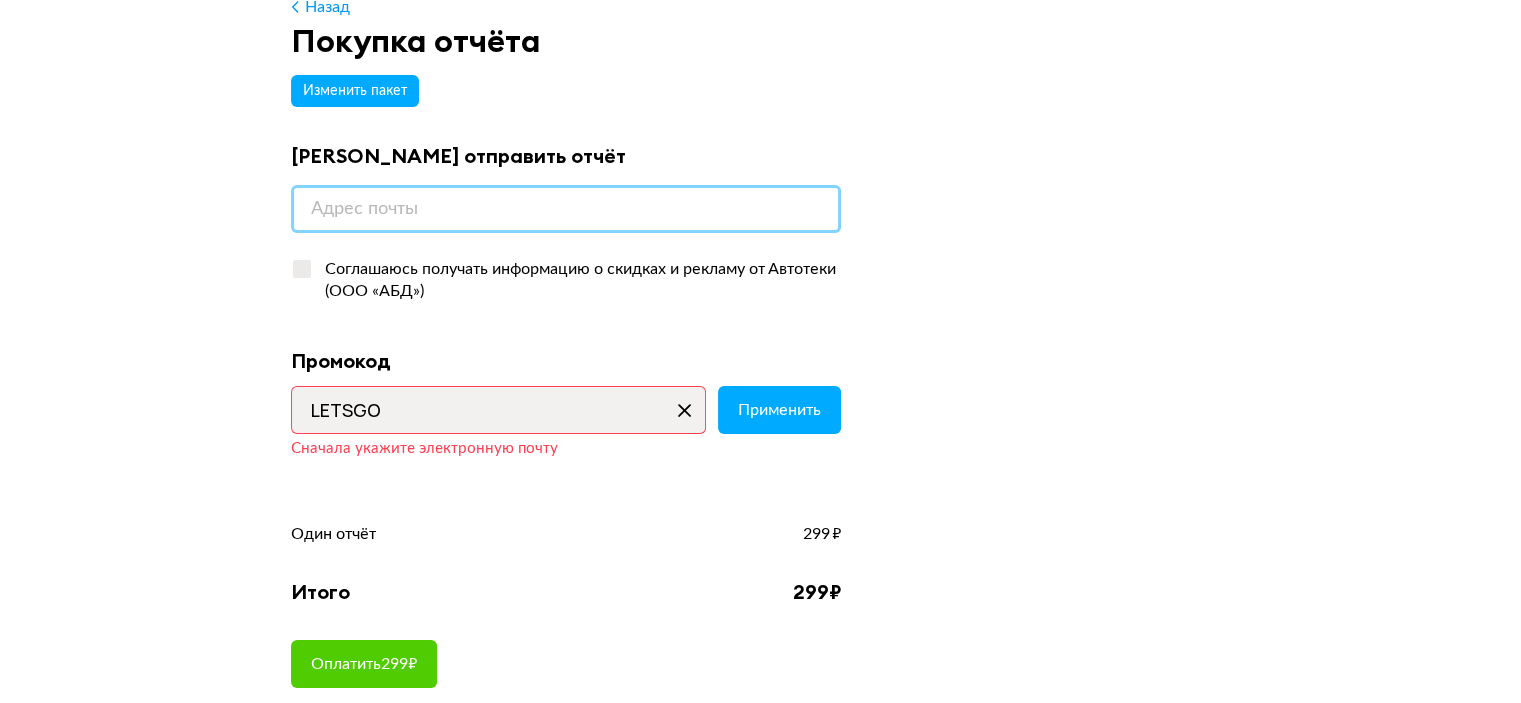 click at bounding box center (566, 209) 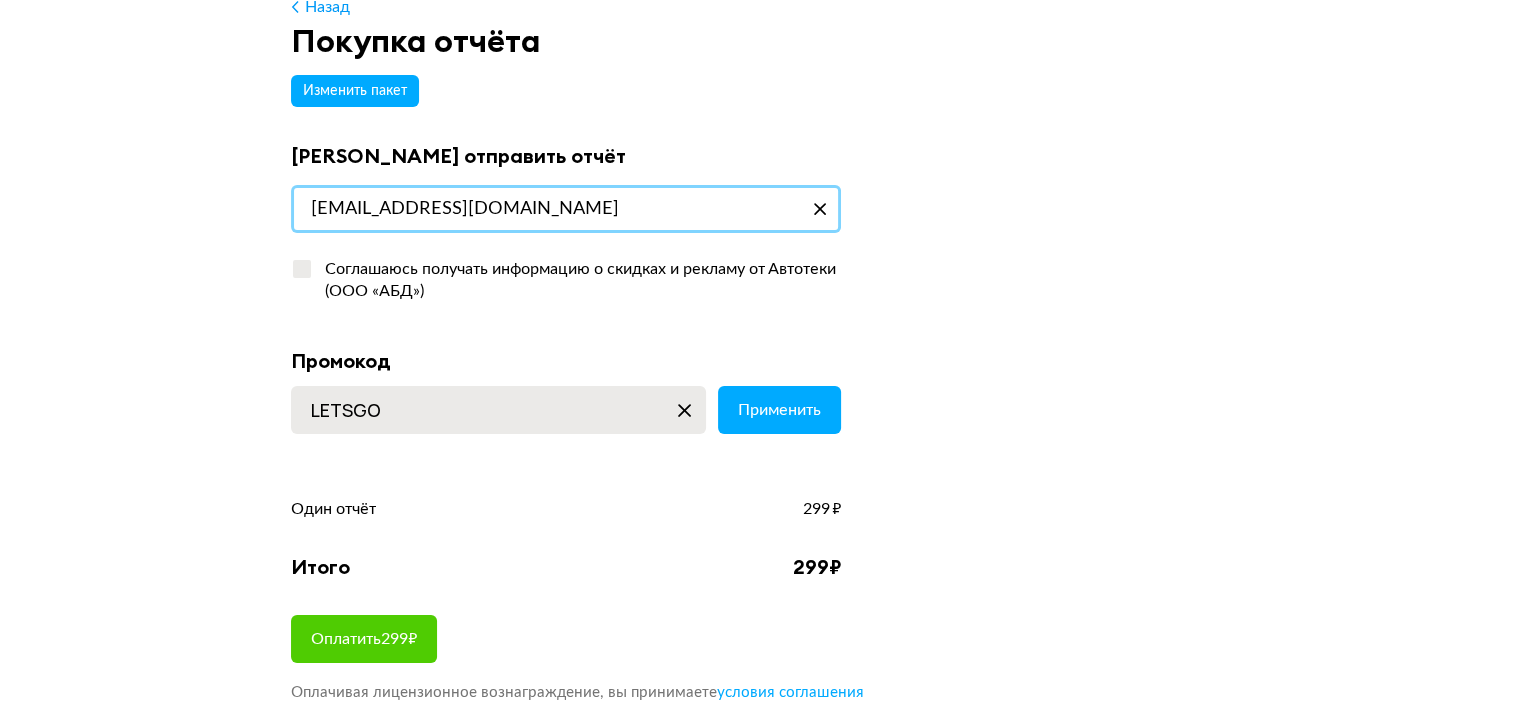 scroll, scrollTop: 200, scrollLeft: 0, axis: vertical 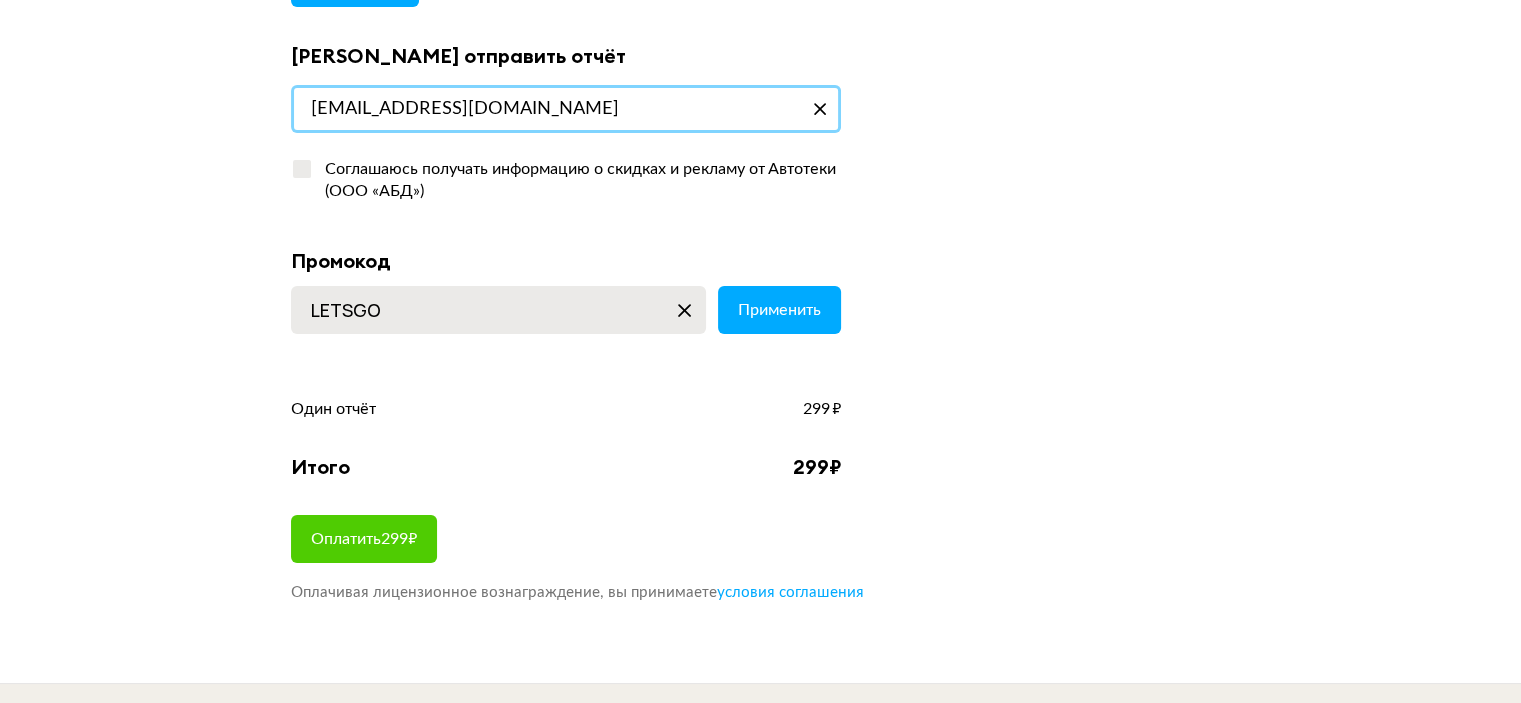 type on "tipitip_85@mail.ru" 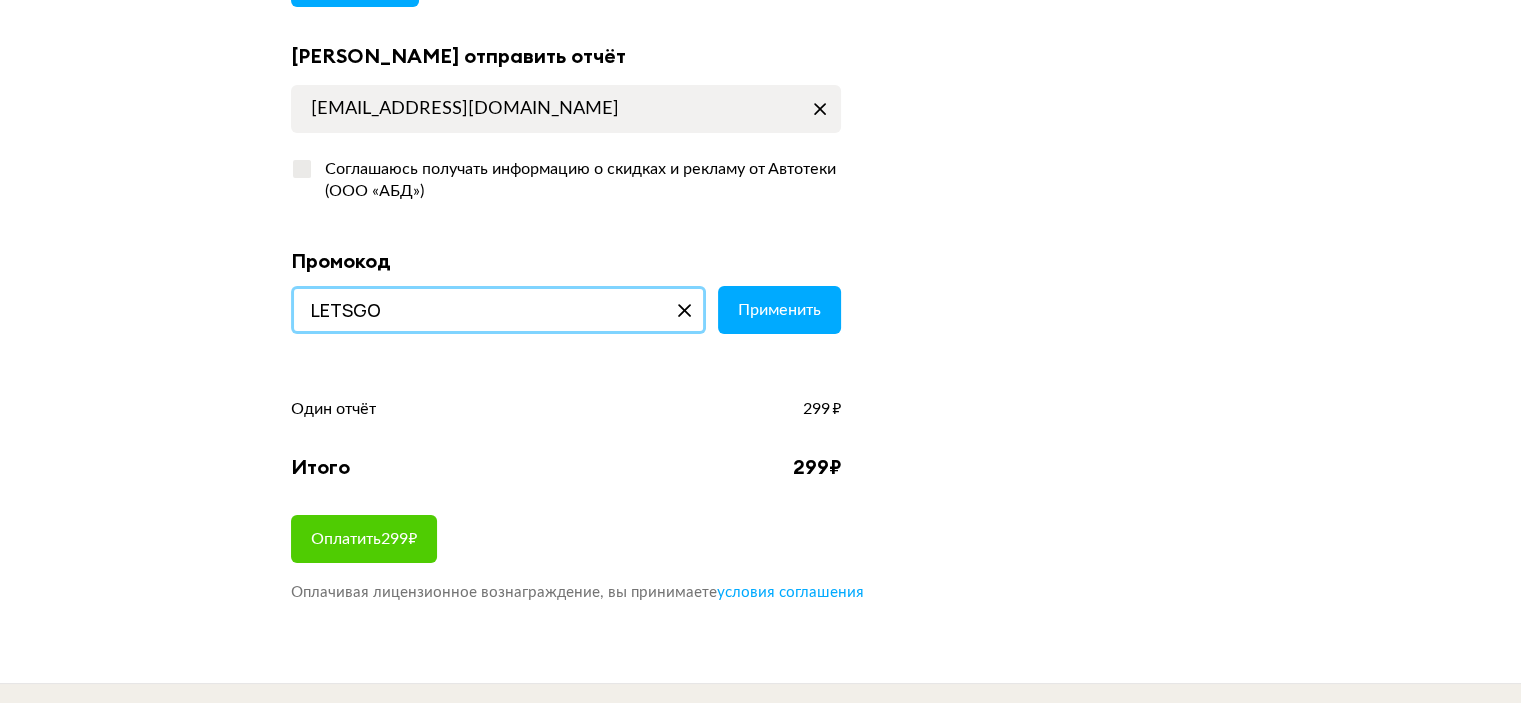 click on "LETSGO" at bounding box center (498, 310) 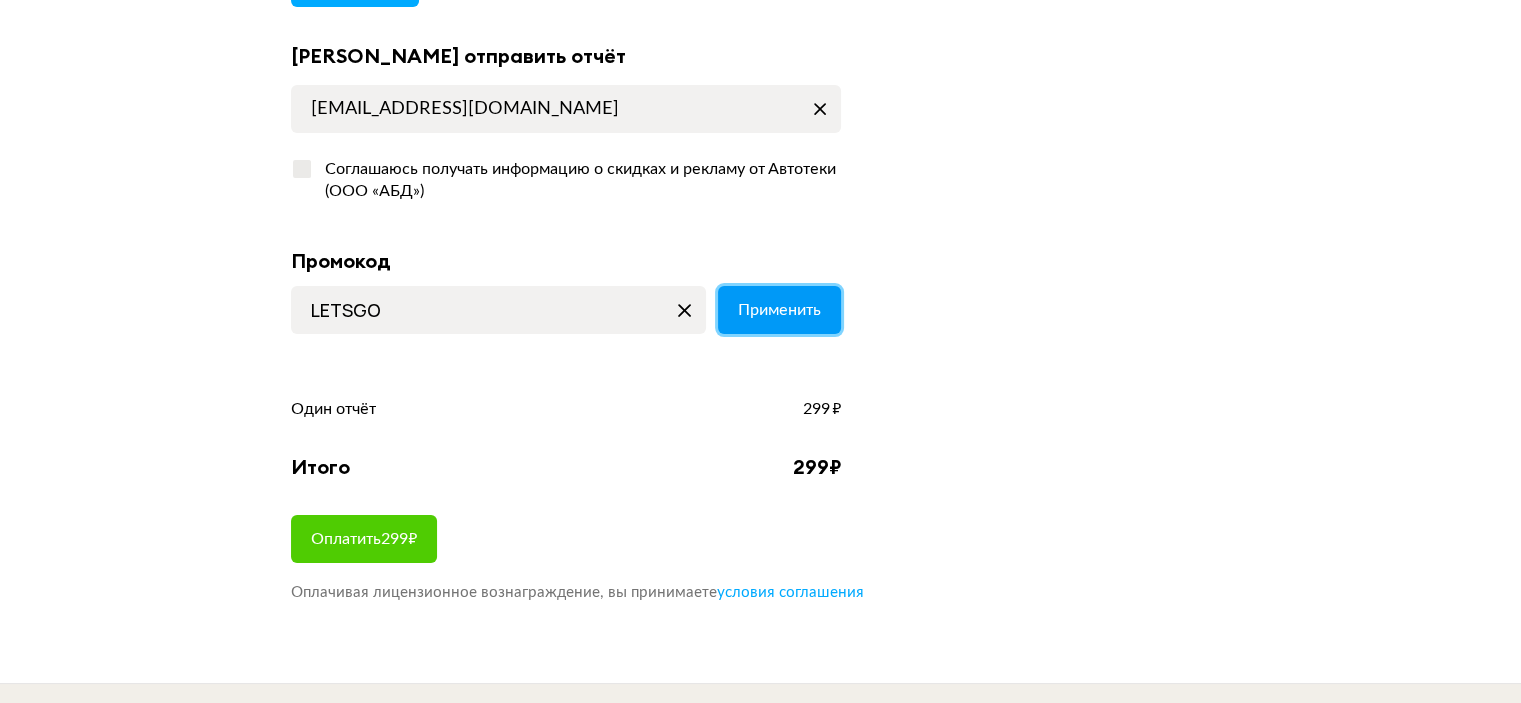 click on "Применить" at bounding box center (779, 310) 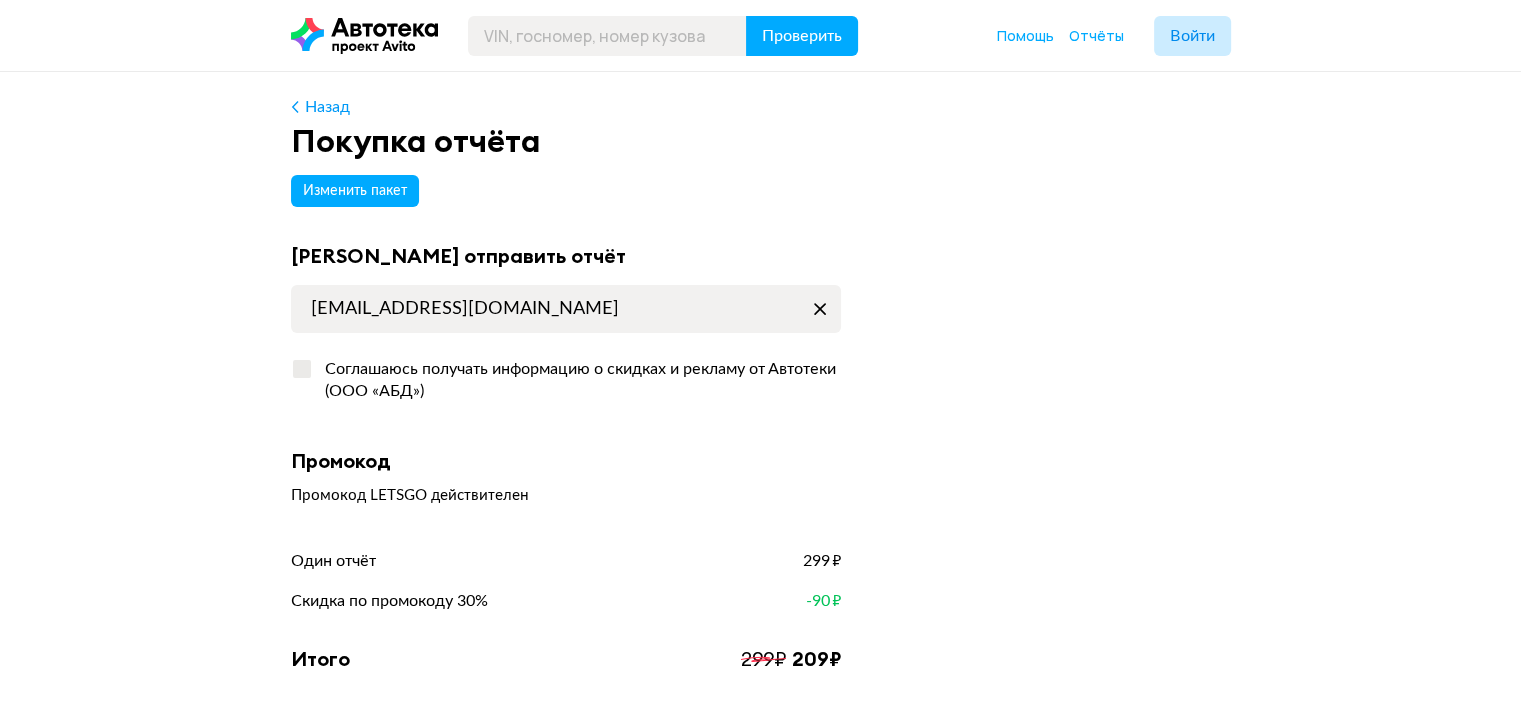 scroll, scrollTop: 200, scrollLeft: 0, axis: vertical 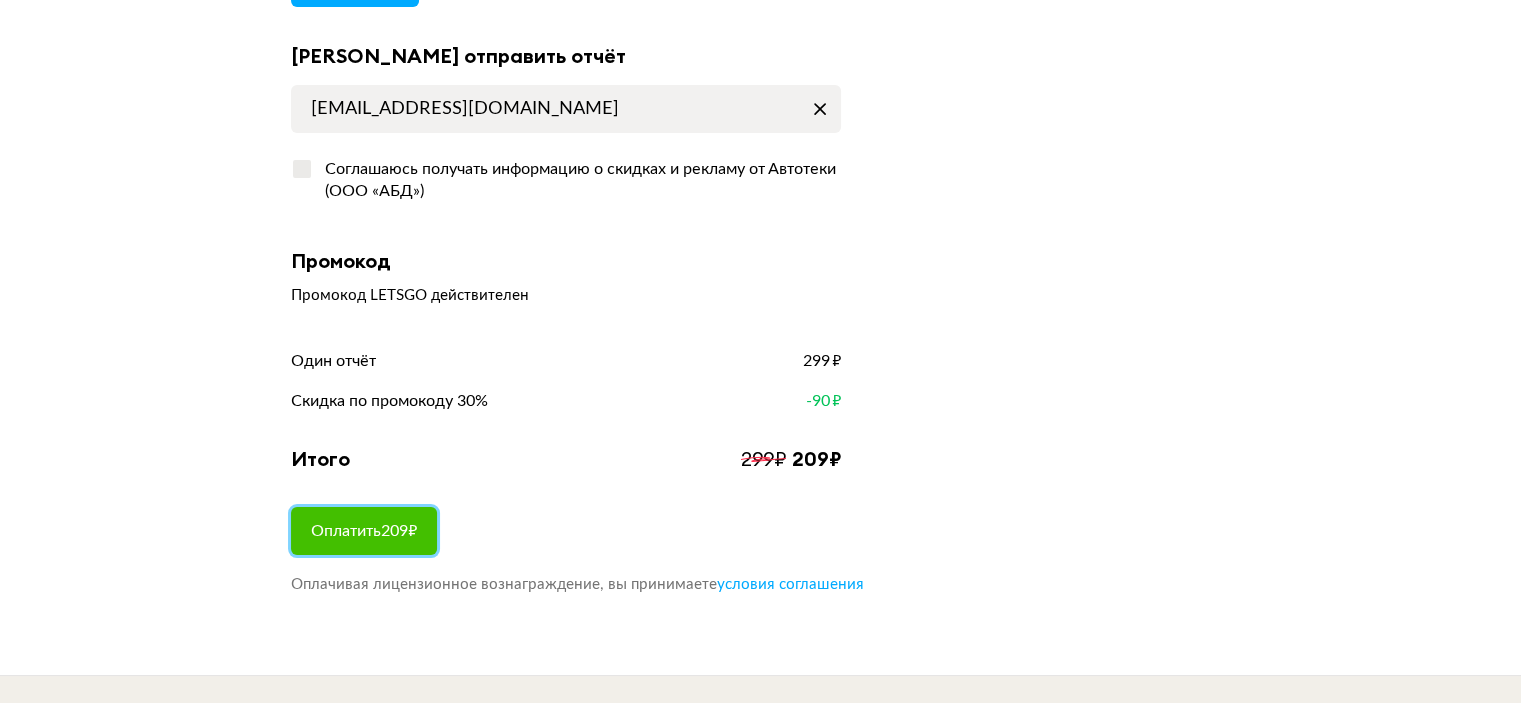 click on "Оплатить  209  ₽" at bounding box center (364, 531) 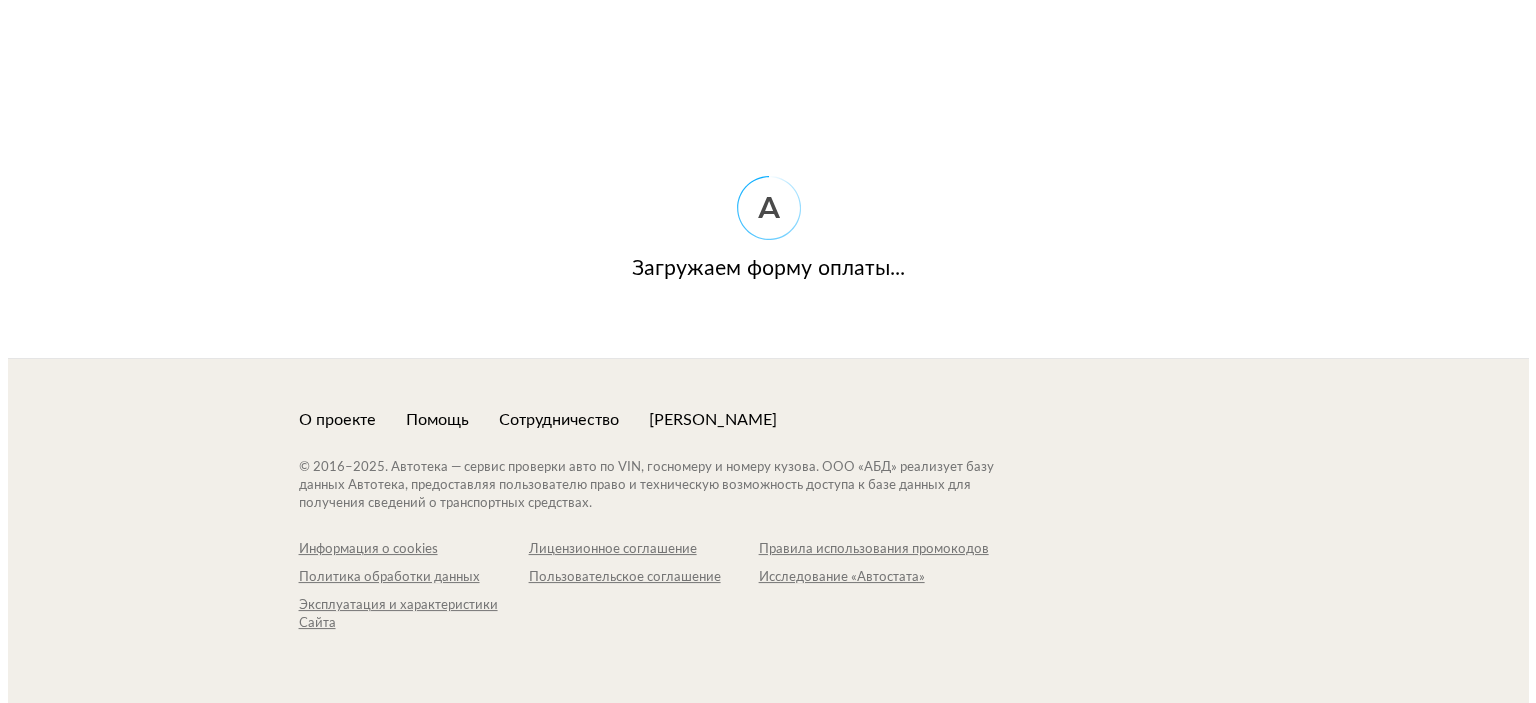 scroll, scrollTop: 0, scrollLeft: 0, axis: both 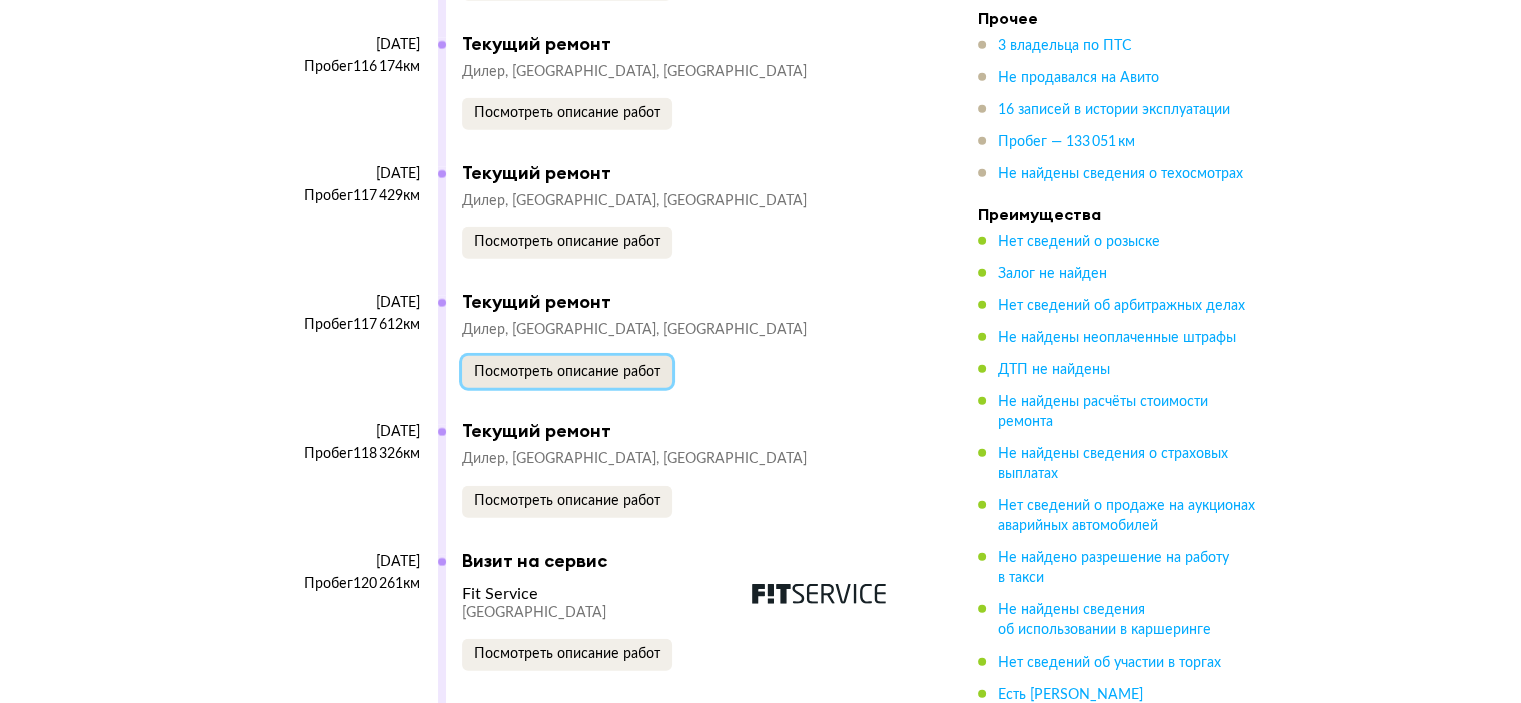 click on "Посмотреть описание работ" at bounding box center (567, 372) 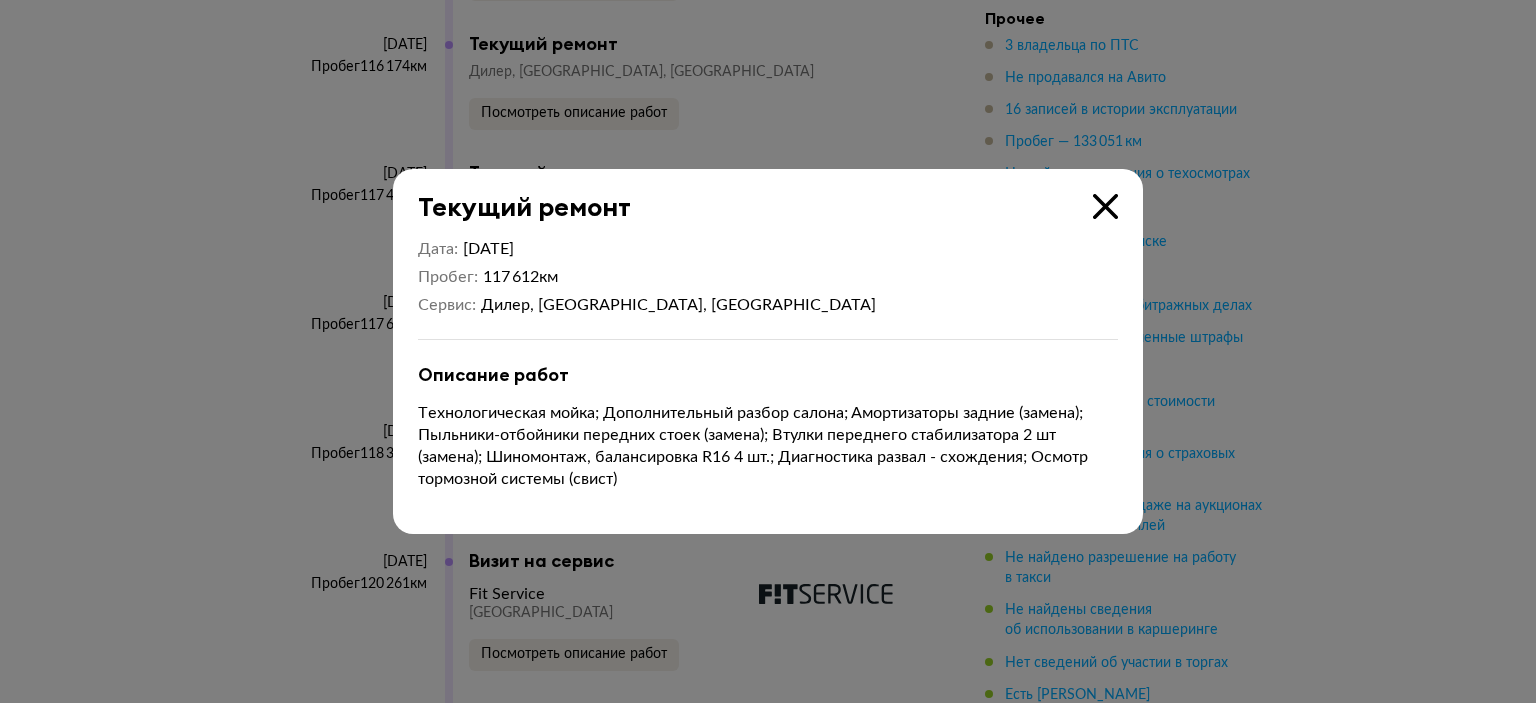 click at bounding box center [1105, 206] 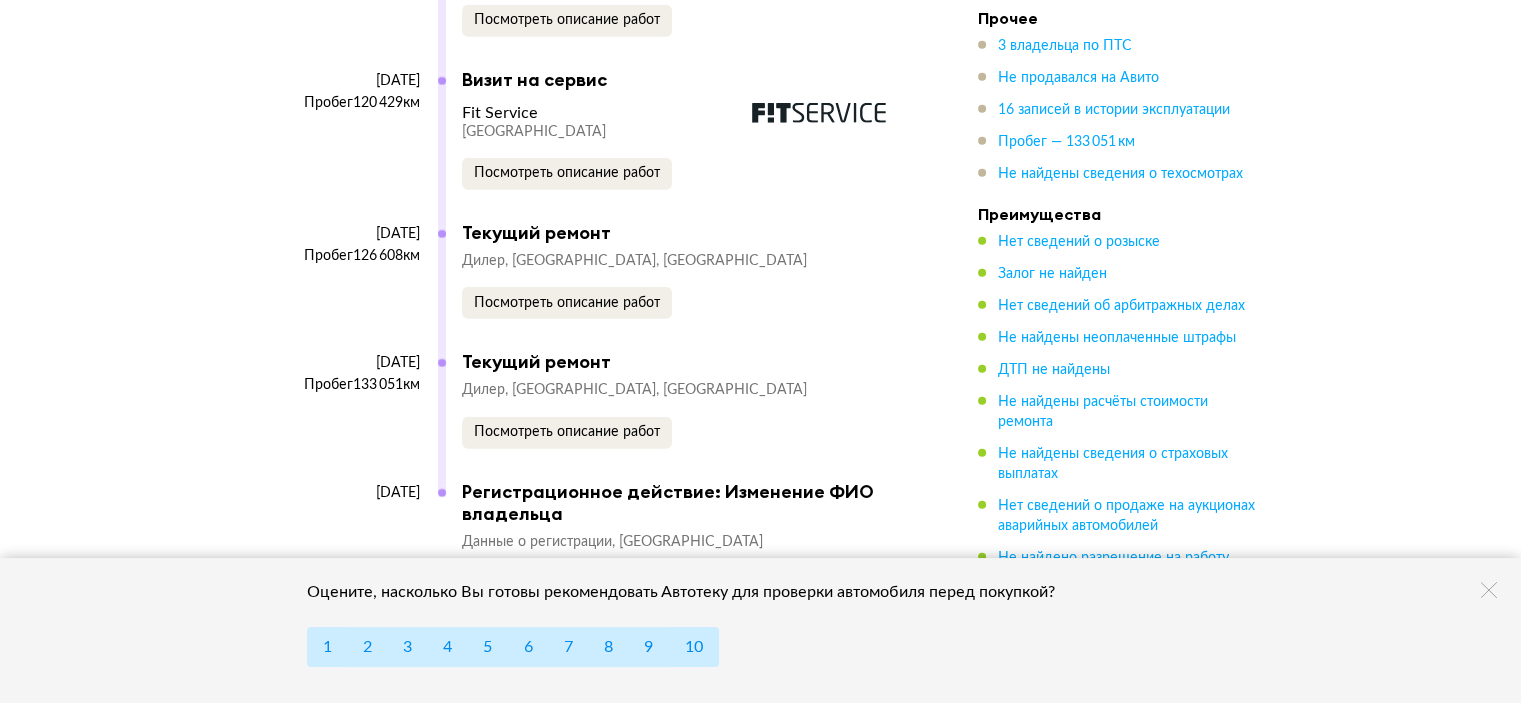 scroll, scrollTop: 6000, scrollLeft: 0, axis: vertical 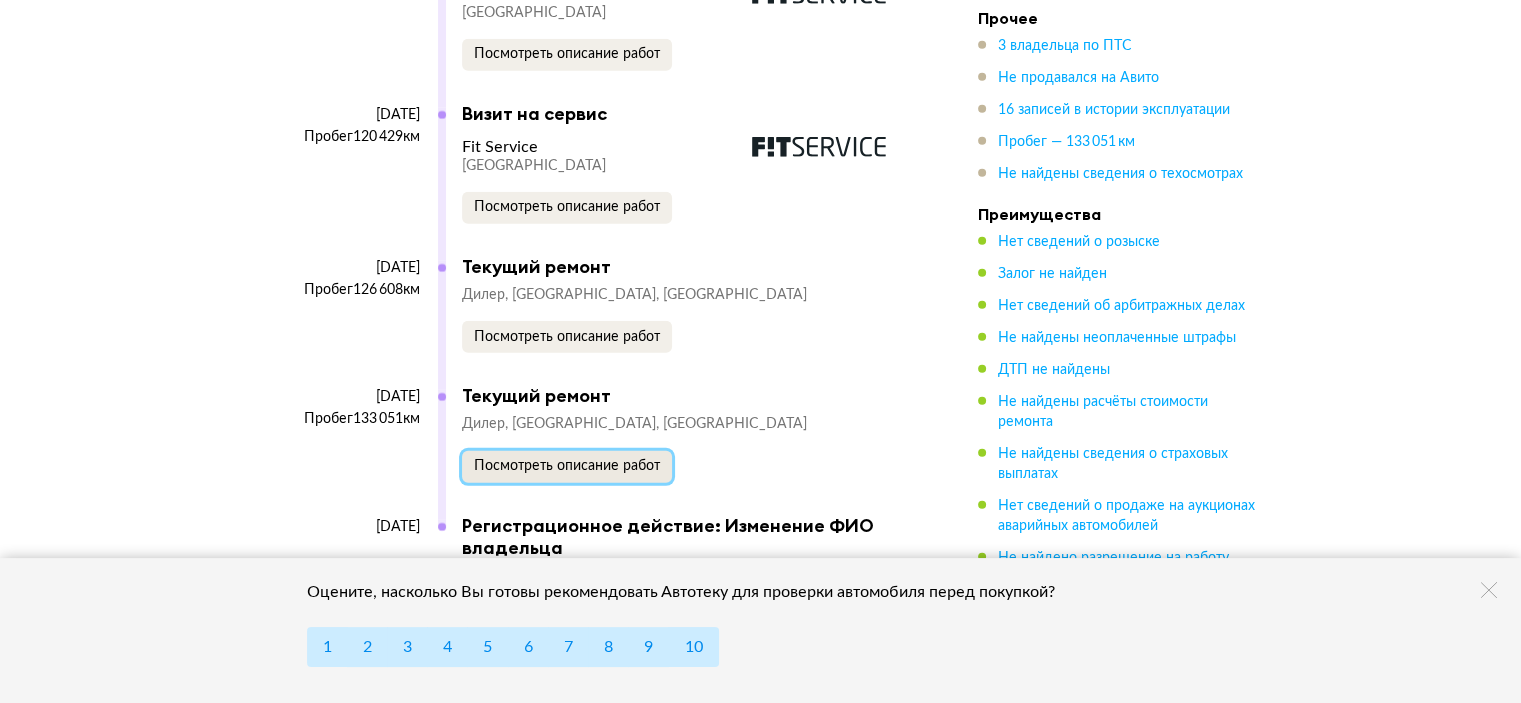 click on "Посмотреть описание работ" at bounding box center (567, 466) 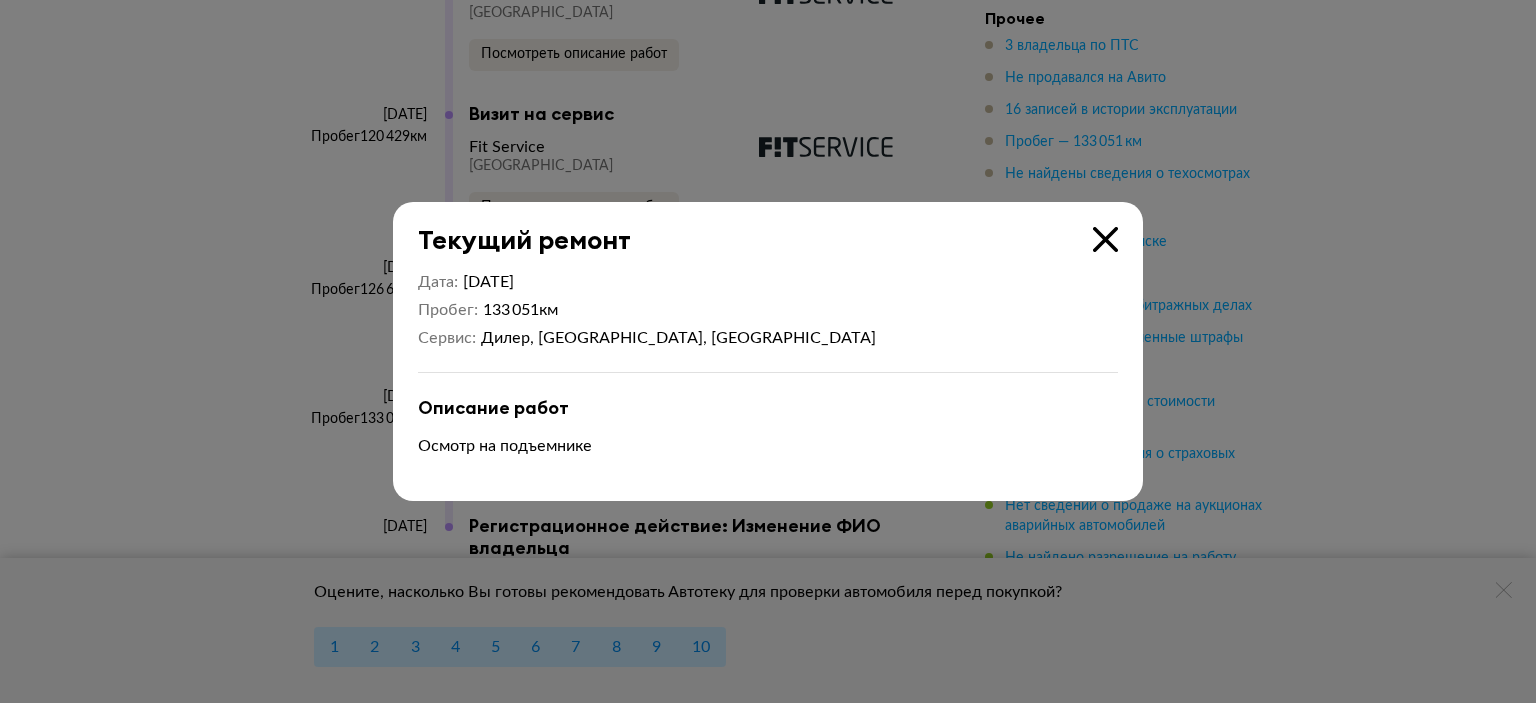 click at bounding box center (1105, 239) 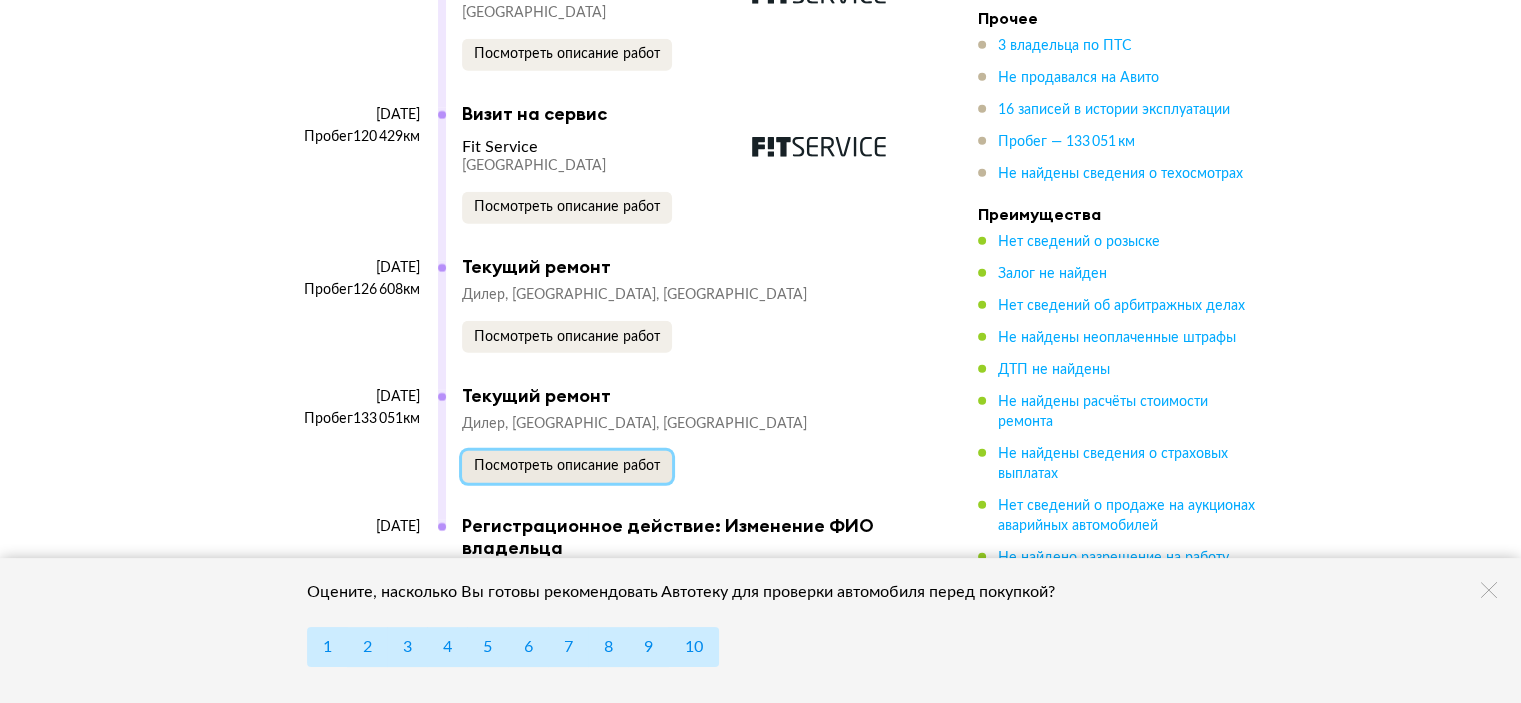 click on "Посмотреть описание работ" at bounding box center (567, 467) 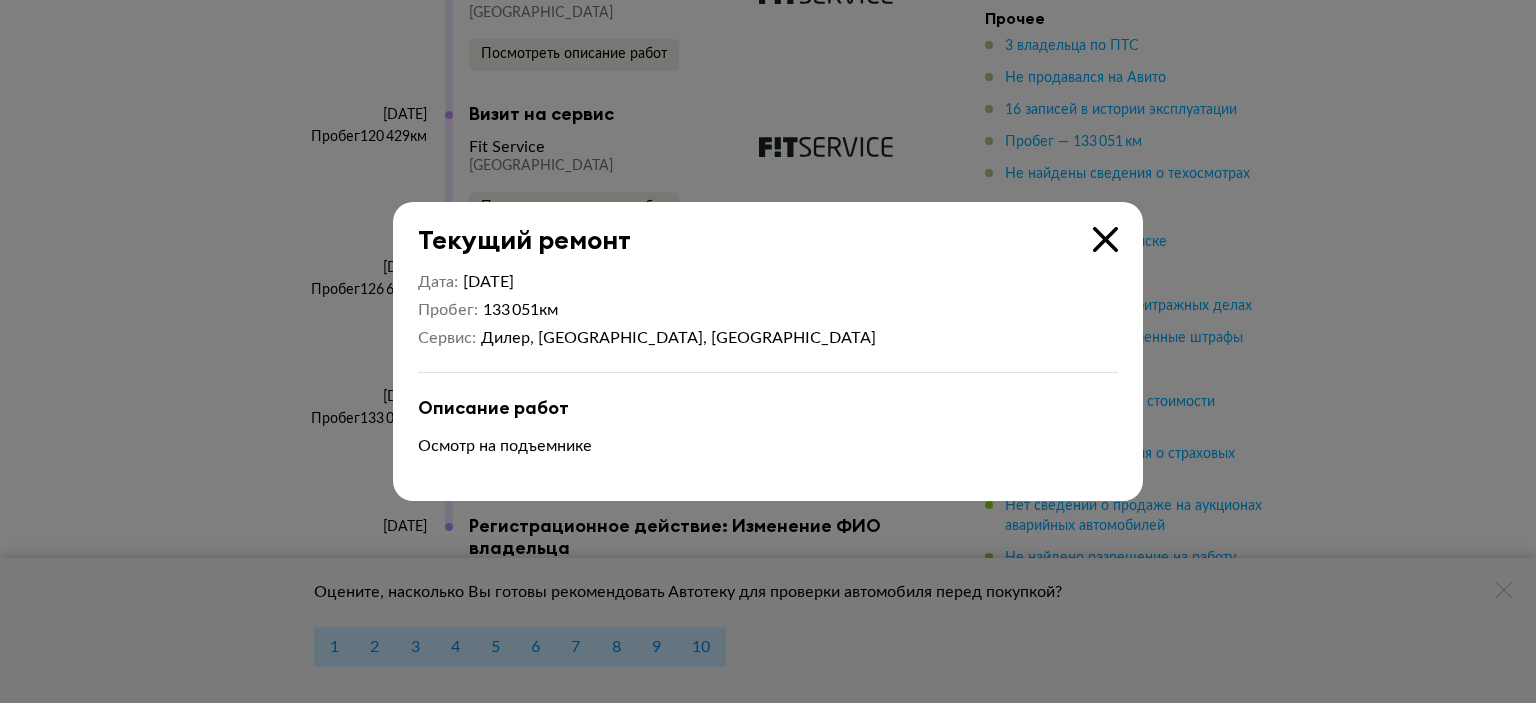 click at bounding box center (1105, 239) 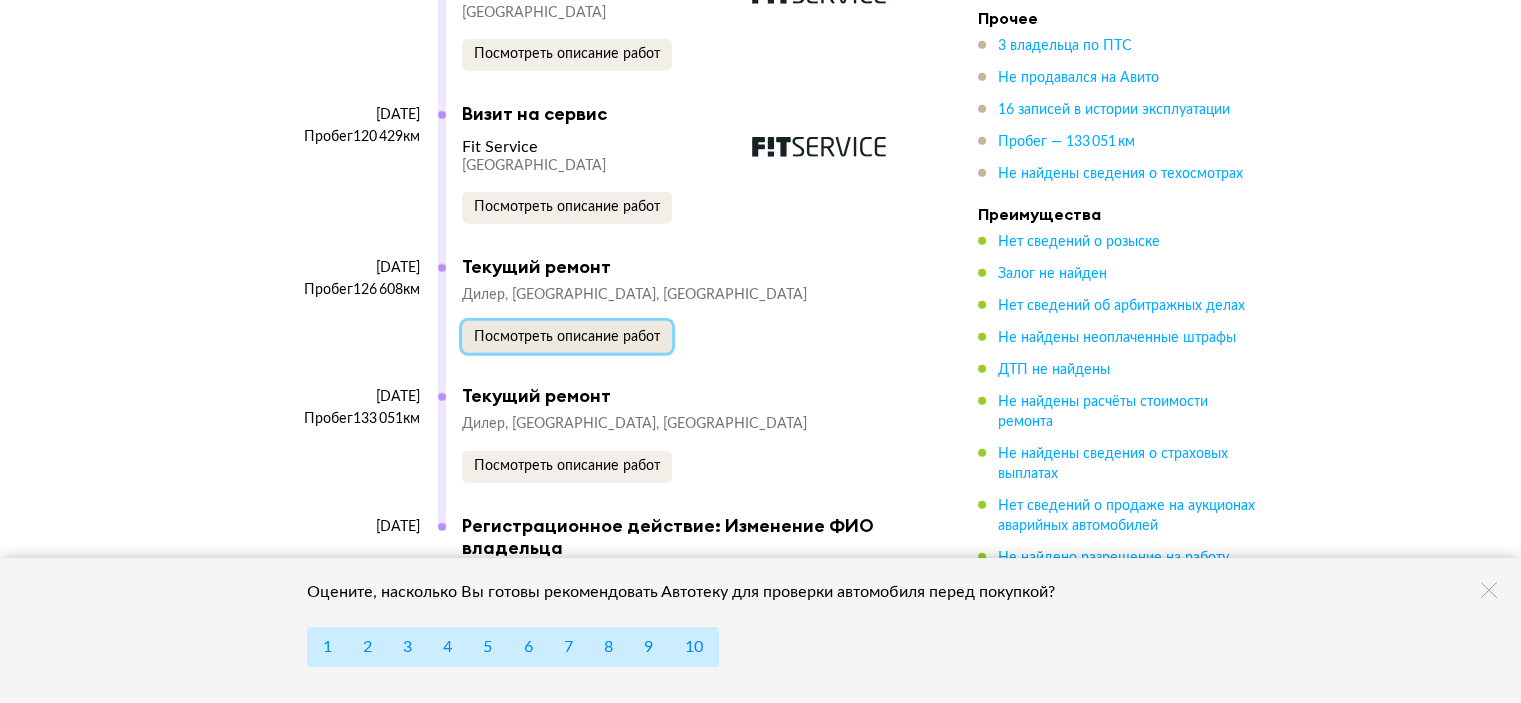 click on "Посмотреть описание работ" at bounding box center [567, 337] 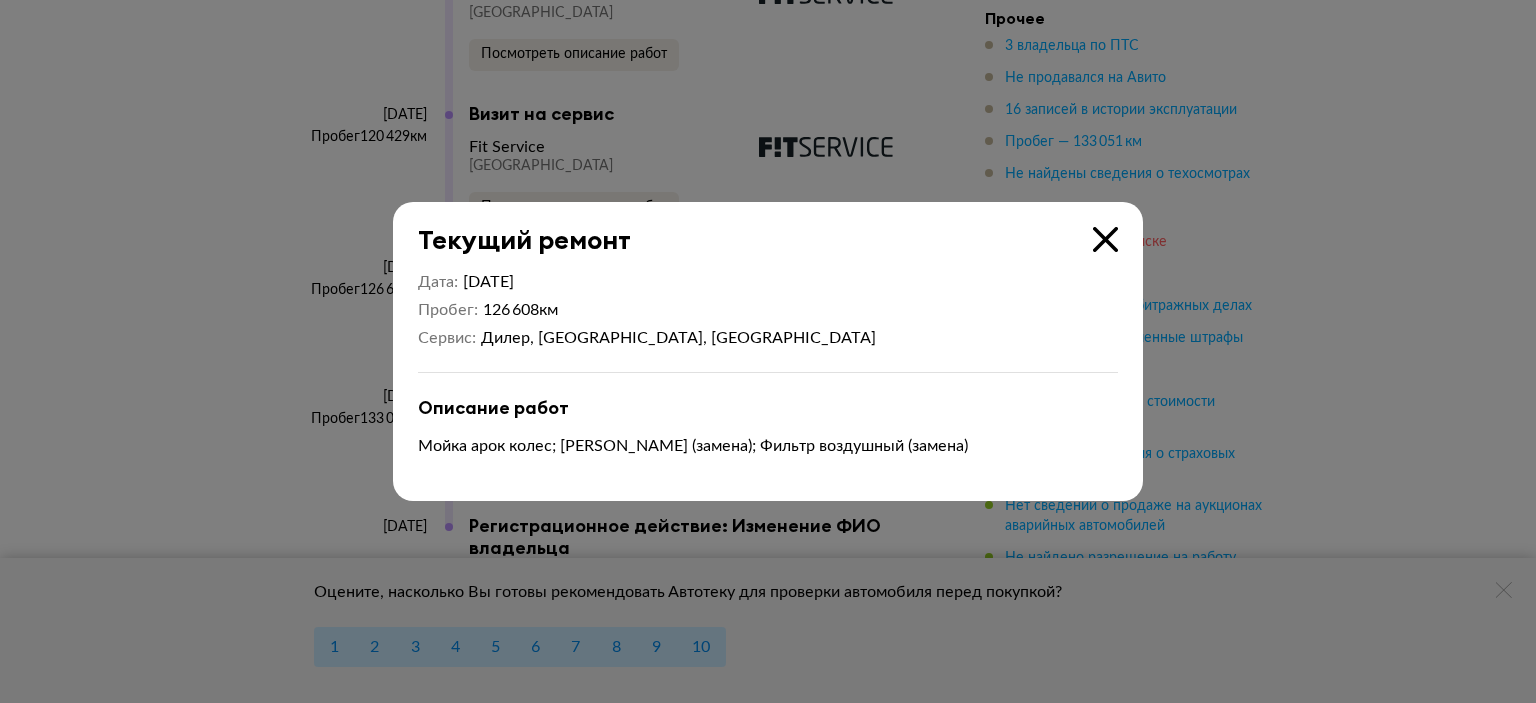 click at bounding box center (1105, 239) 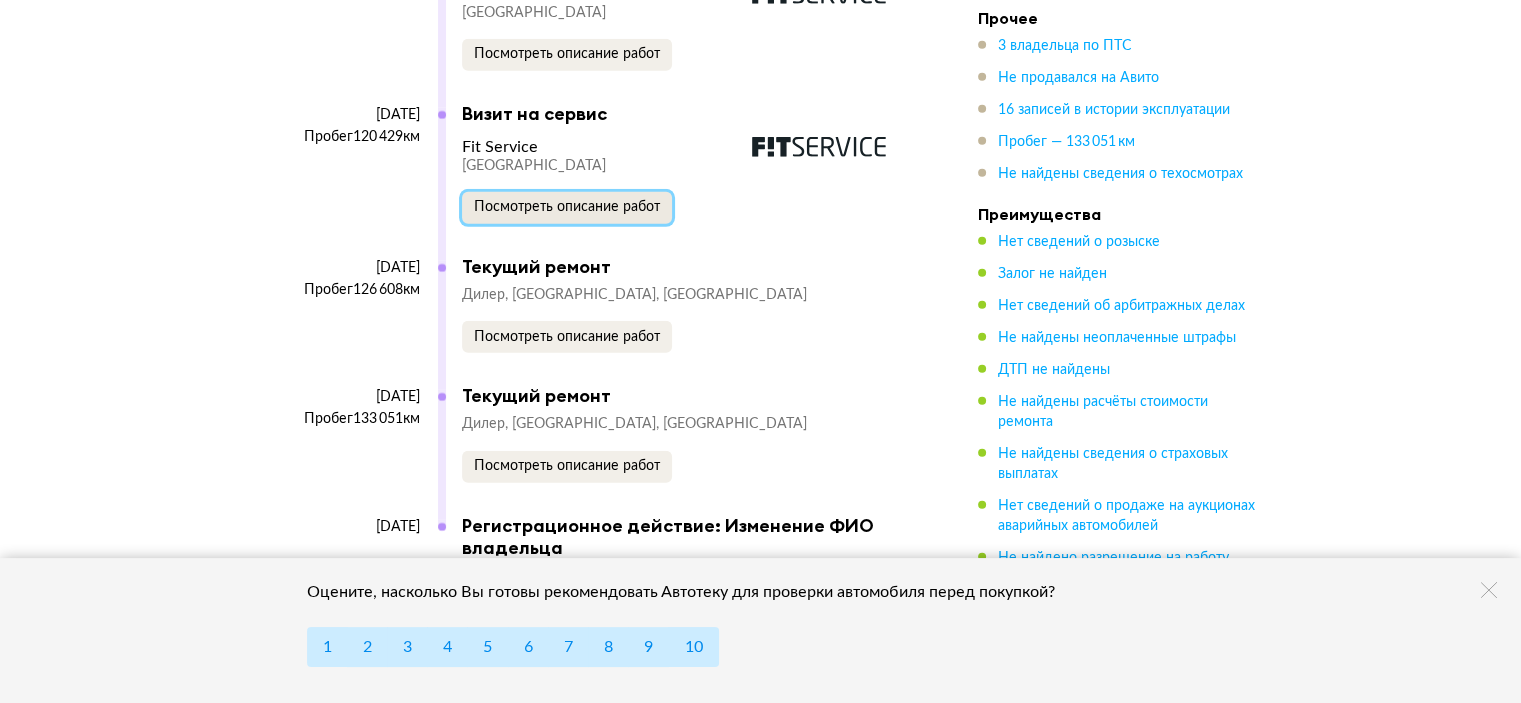click on "Посмотреть описание работ" at bounding box center (567, 207) 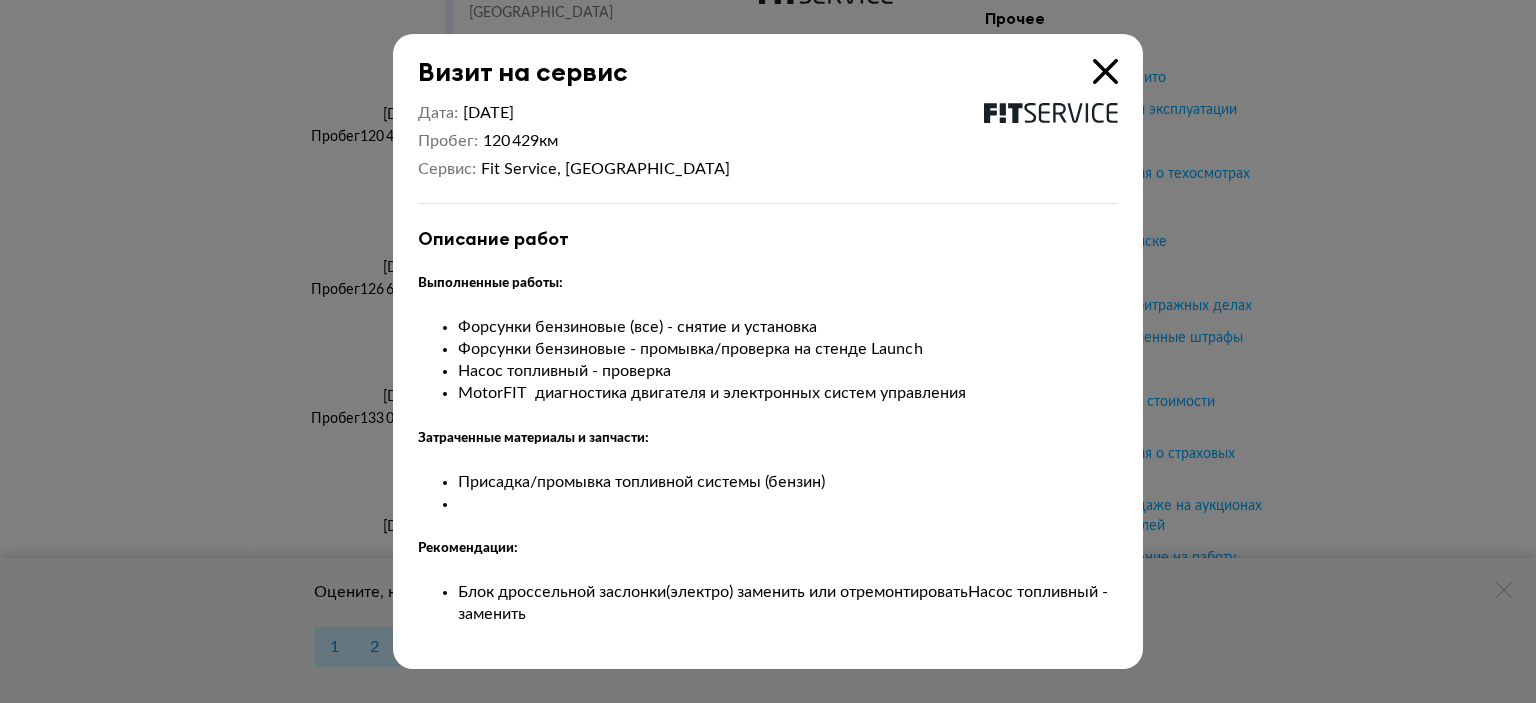 click at bounding box center (1105, 71) 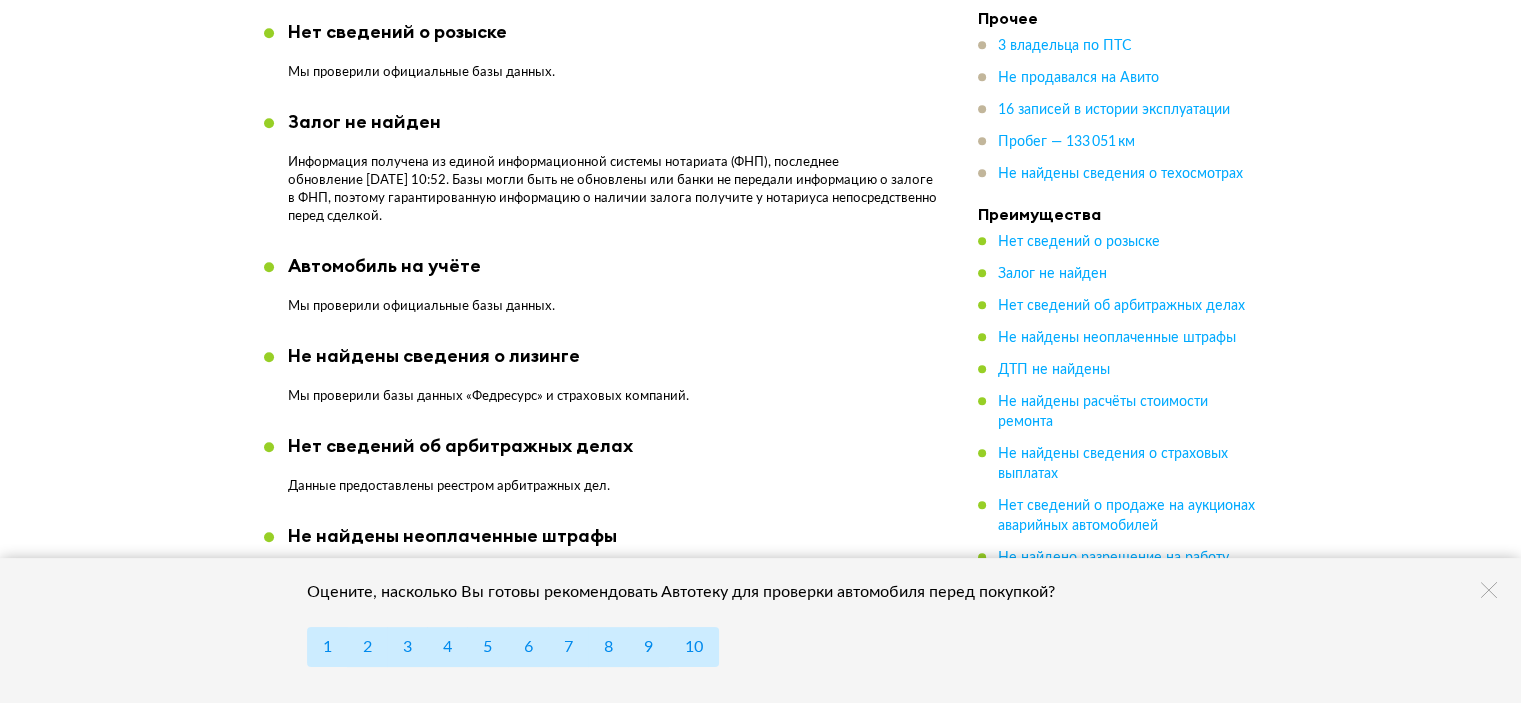 scroll, scrollTop: 1300, scrollLeft: 0, axis: vertical 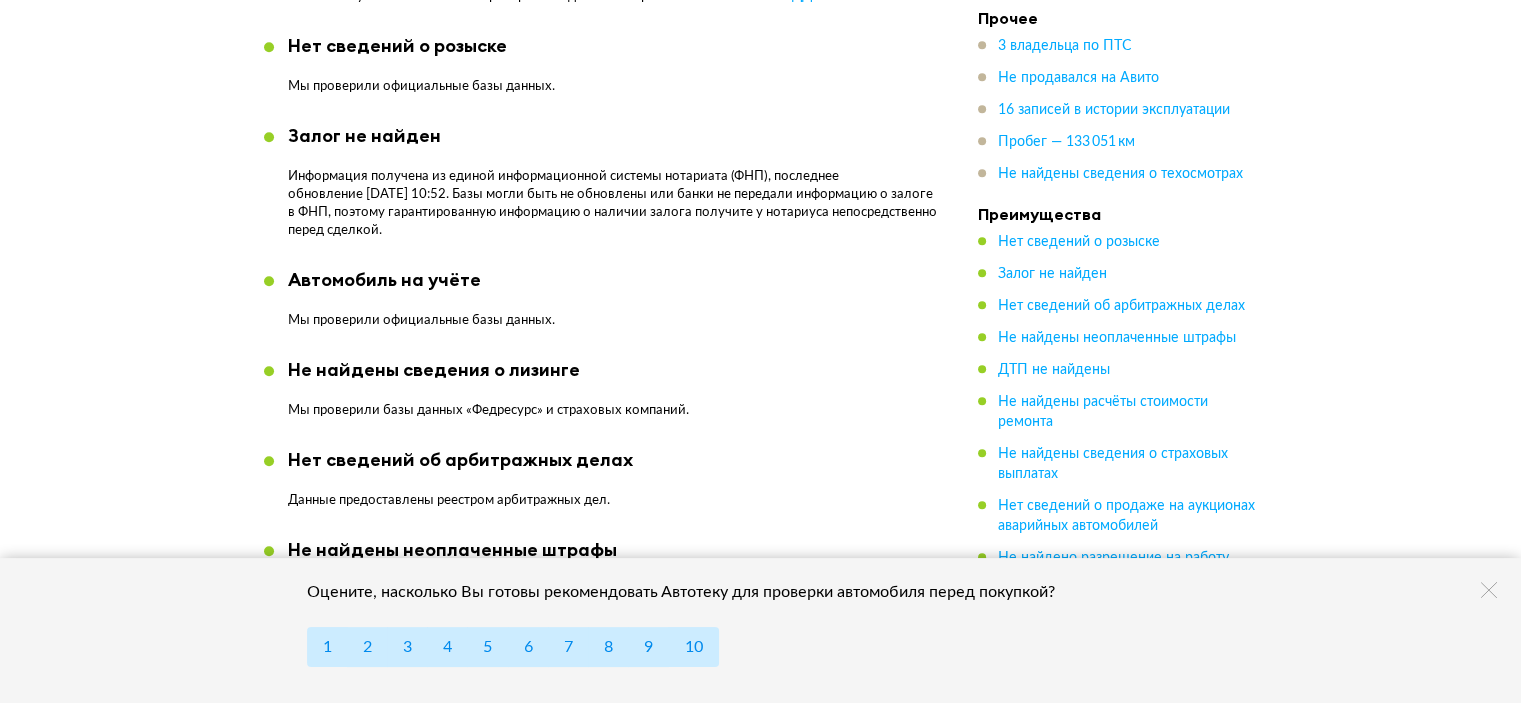 click at bounding box center [1489, 590] 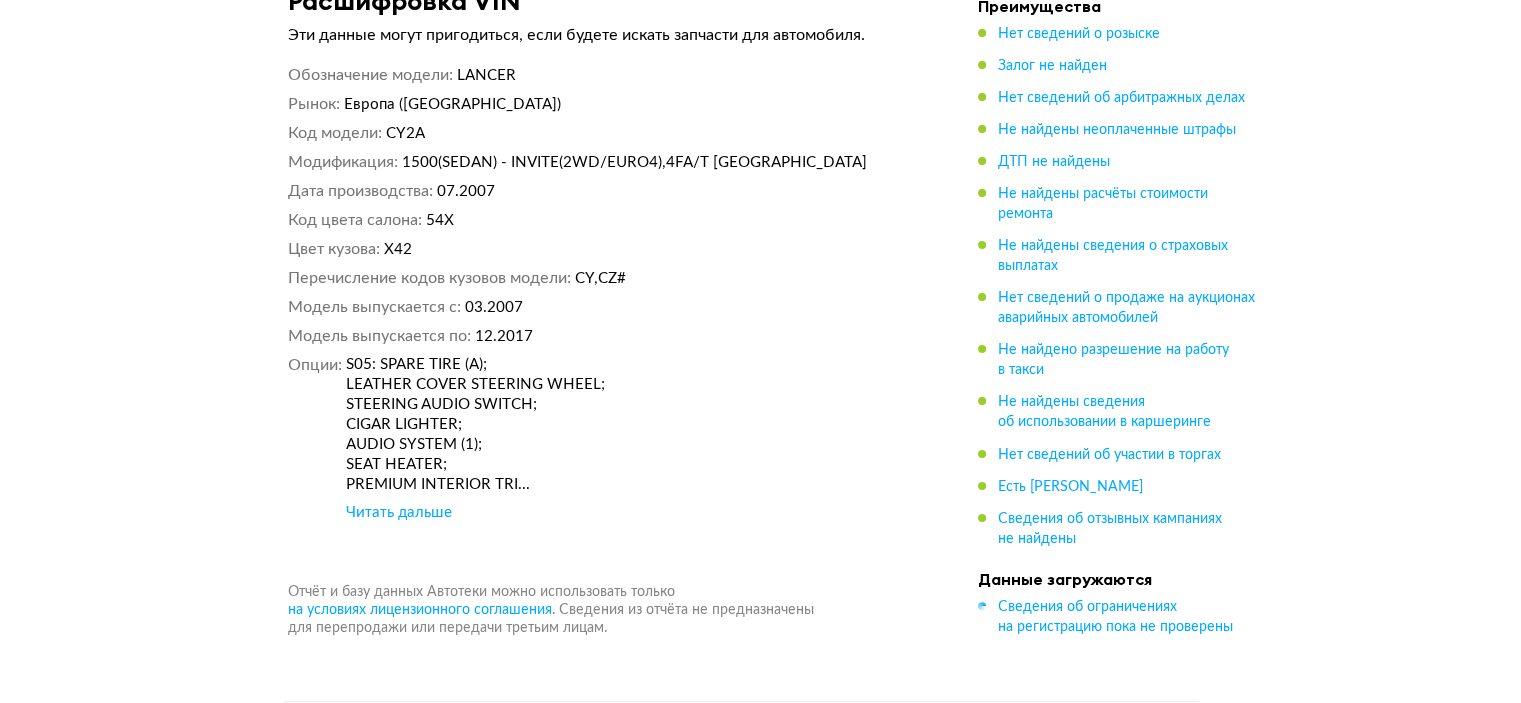 scroll, scrollTop: 8000, scrollLeft: 0, axis: vertical 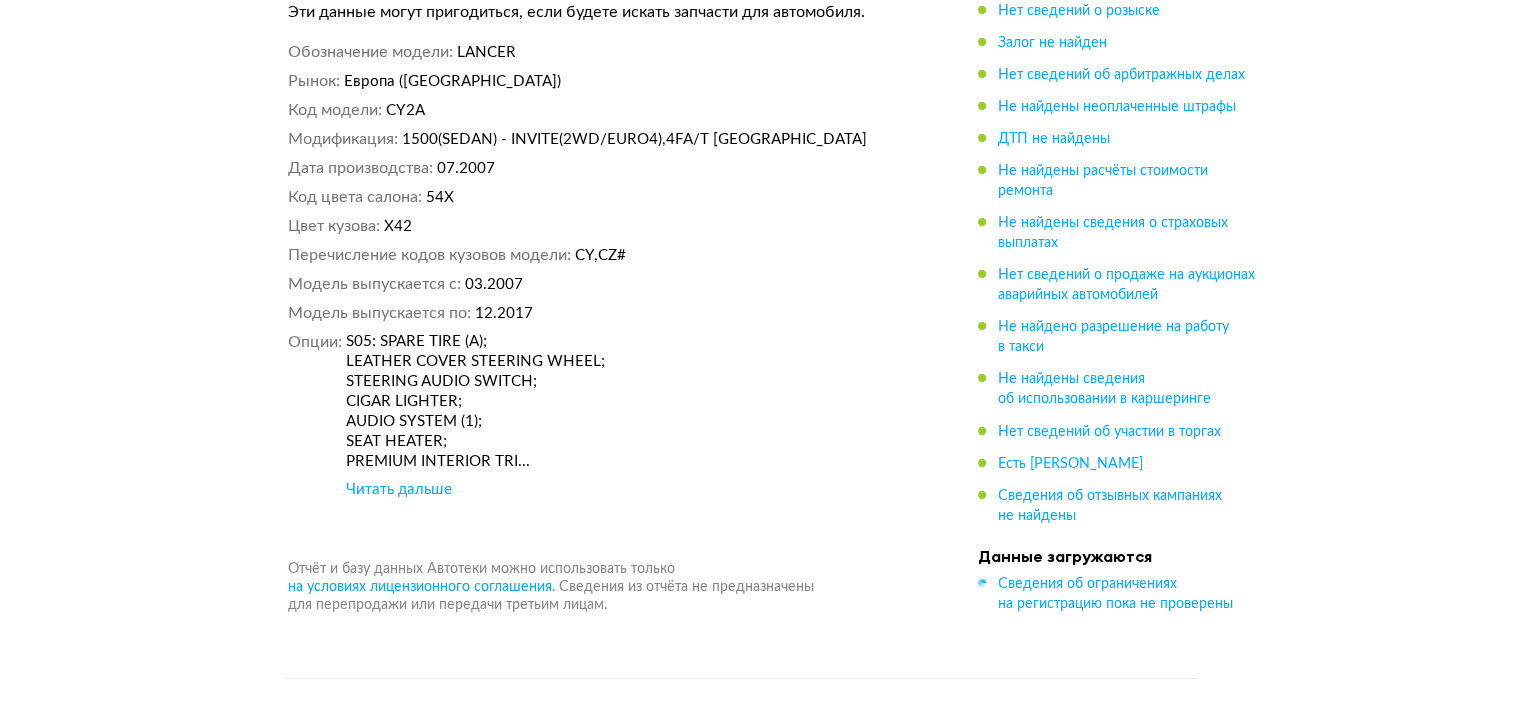 click on "Читать дальше" at bounding box center (399, 490) 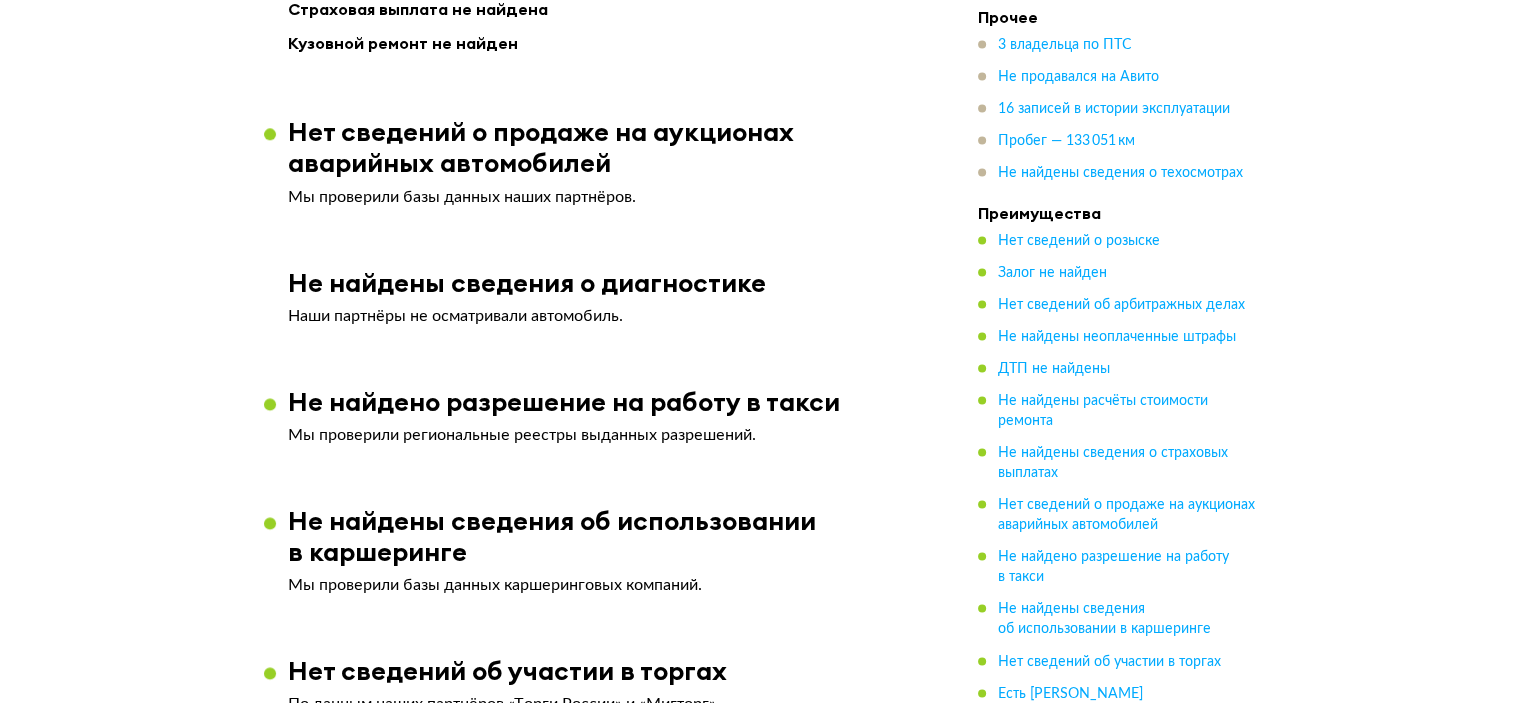 scroll, scrollTop: 3100, scrollLeft: 0, axis: vertical 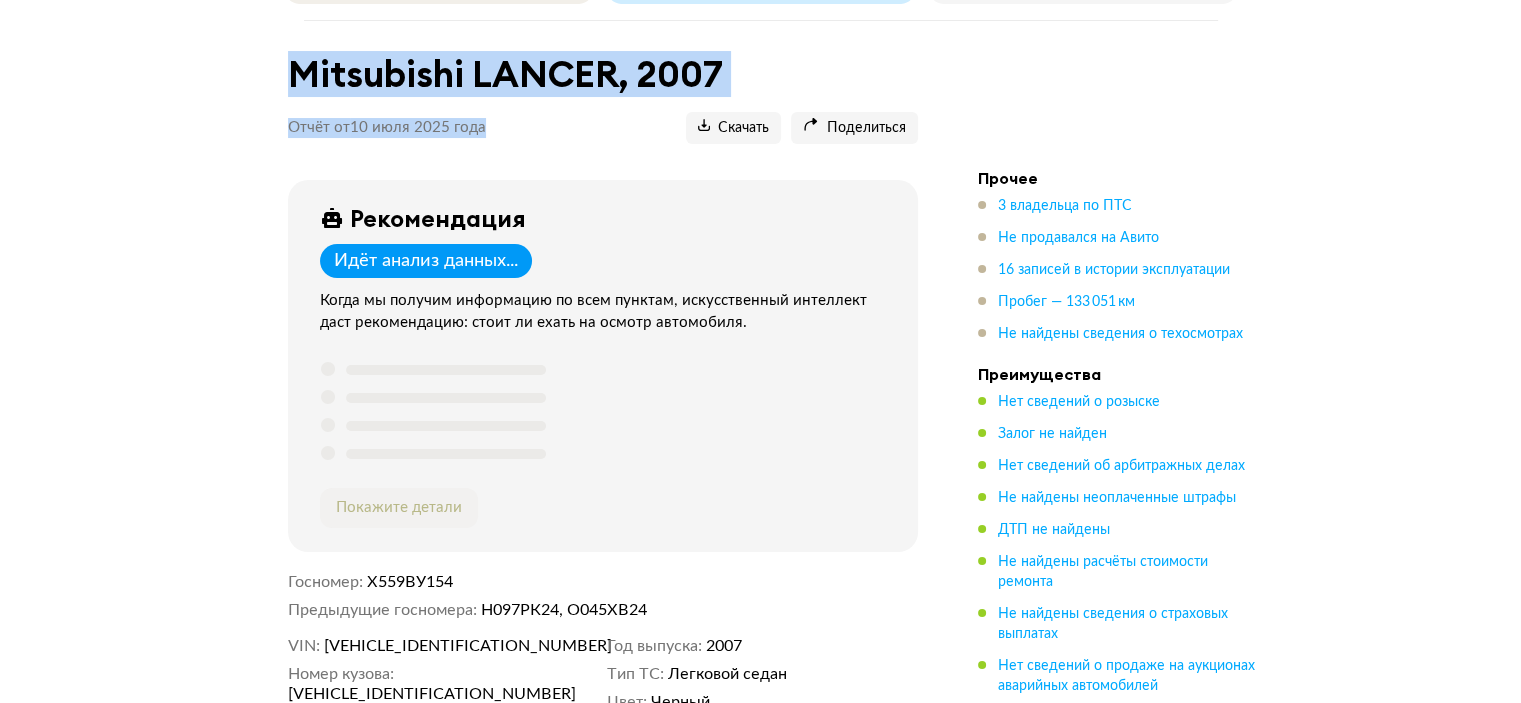 drag, startPoint x: 459, startPoint y: 119, endPoint x: 286, endPoint y: 65, distance: 181.2319 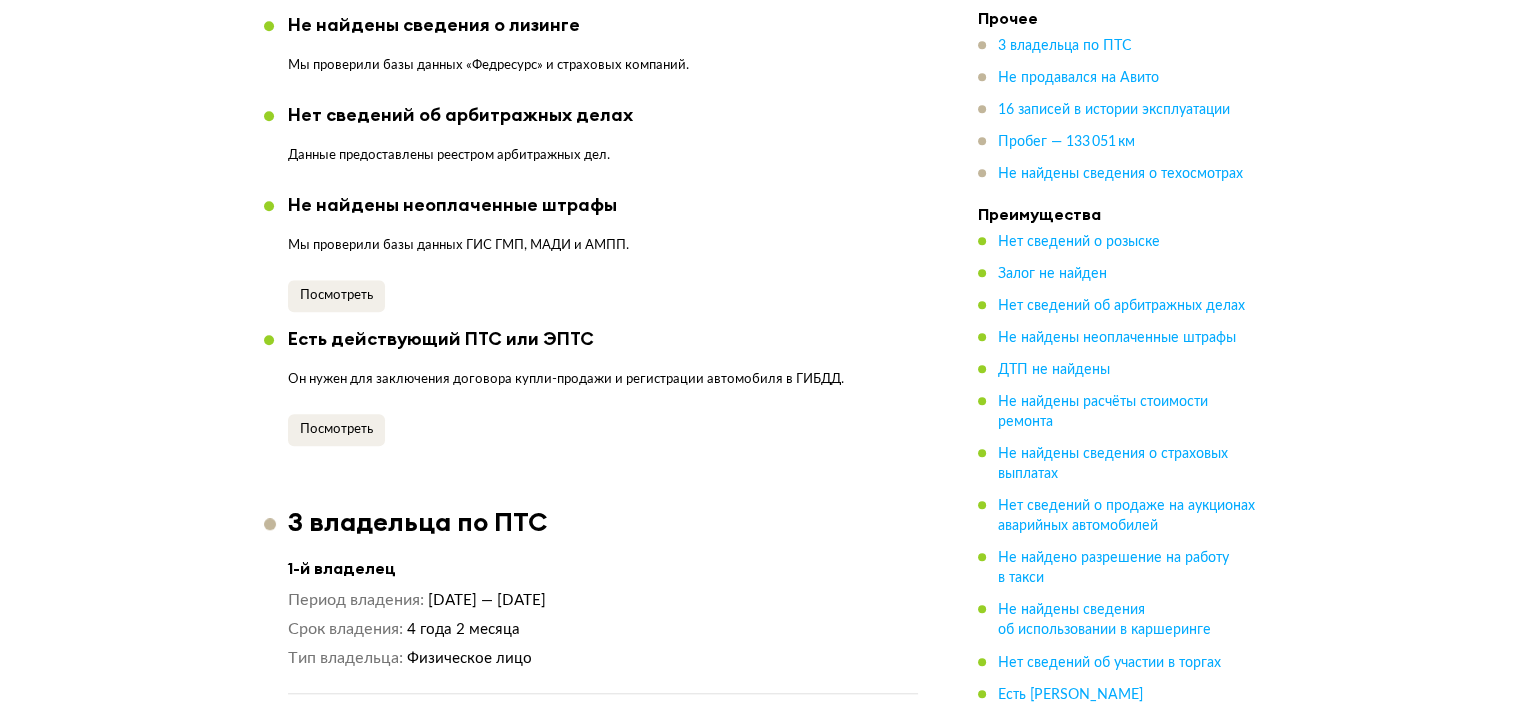 scroll, scrollTop: 1800, scrollLeft: 0, axis: vertical 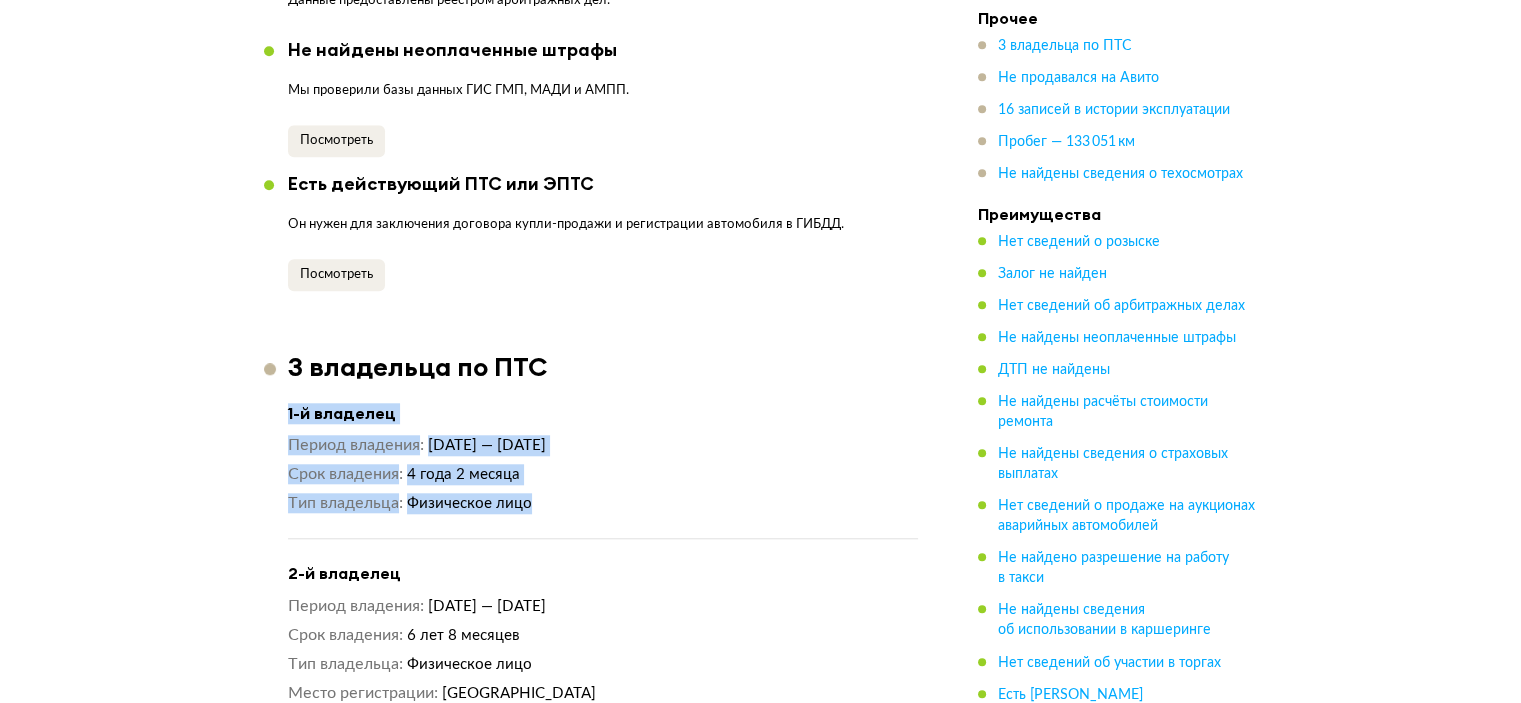 drag, startPoint x: 531, startPoint y: 470, endPoint x: 280, endPoint y: 352, distance: 277.35358 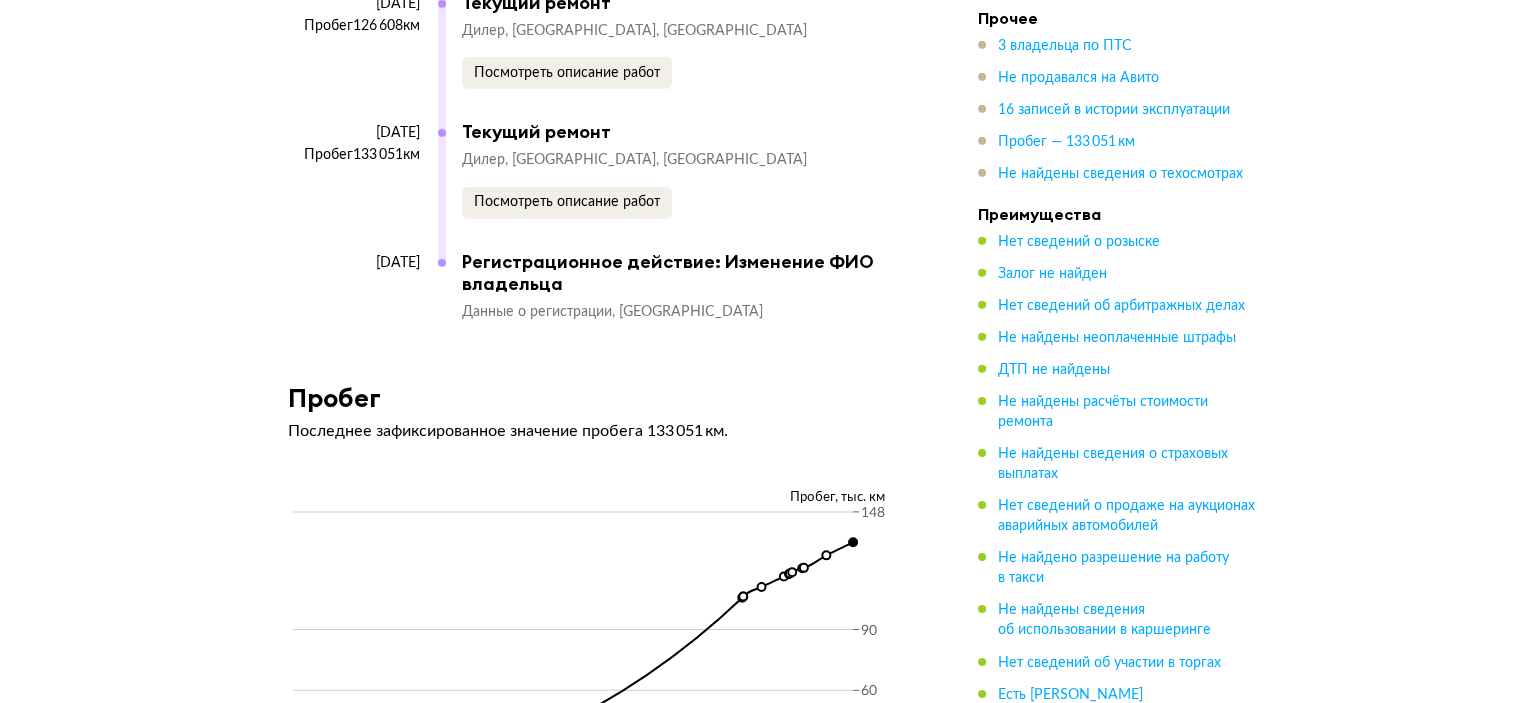 scroll, scrollTop: 6500, scrollLeft: 0, axis: vertical 